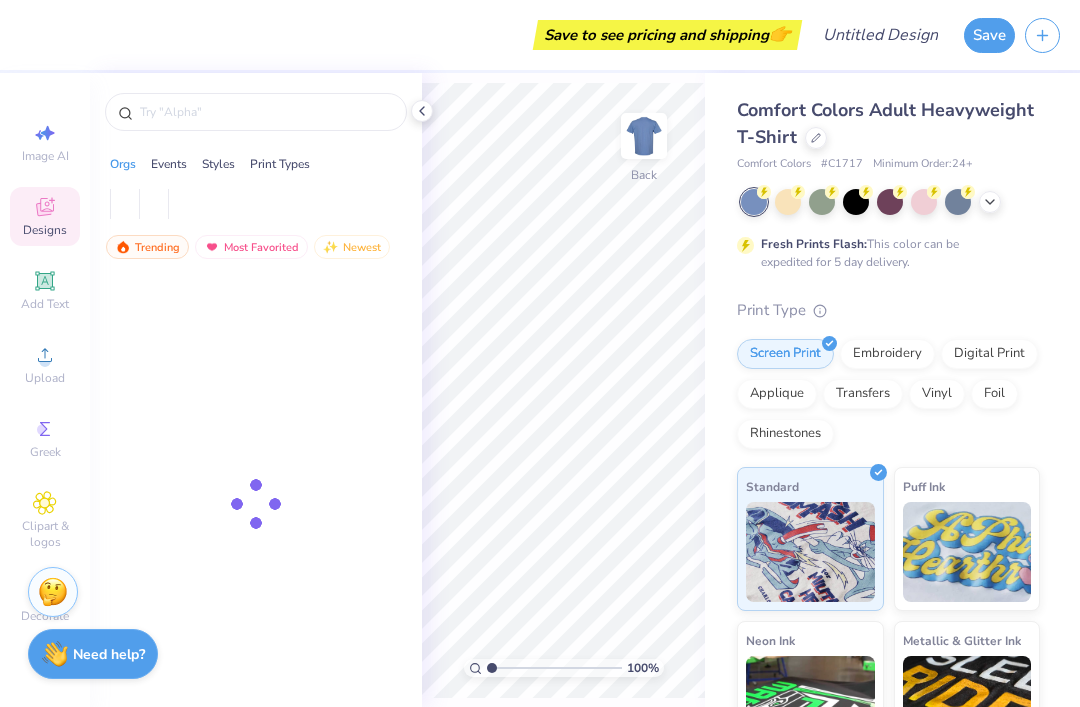 scroll, scrollTop: 0, scrollLeft: 0, axis: both 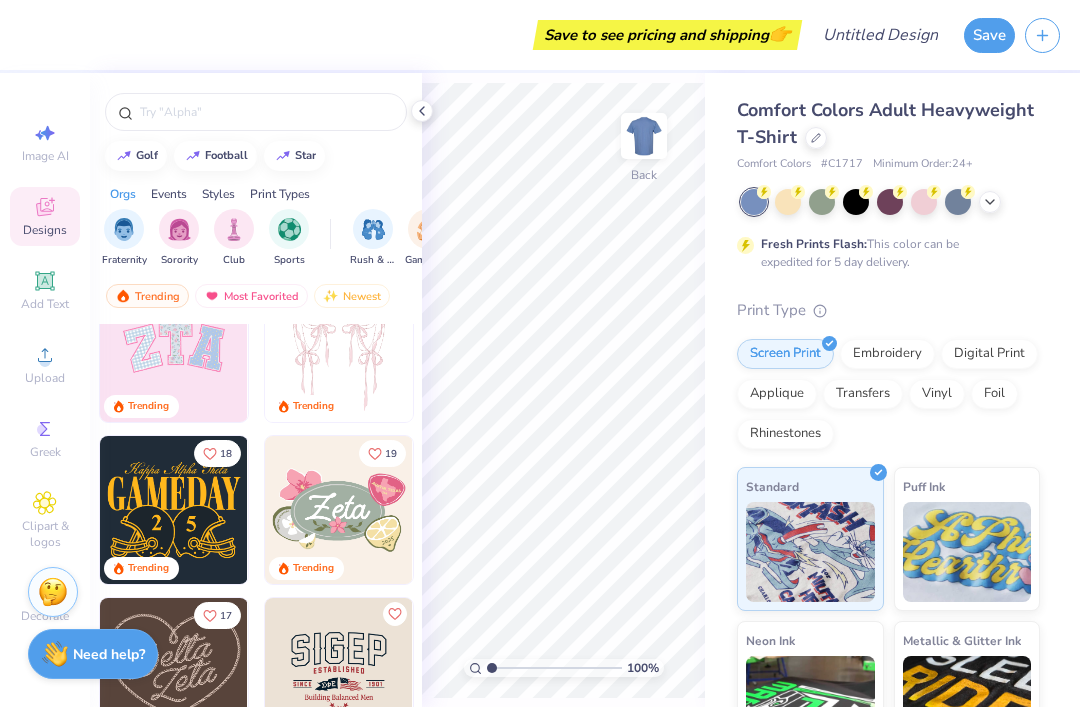 click at bounding box center [339, 348] 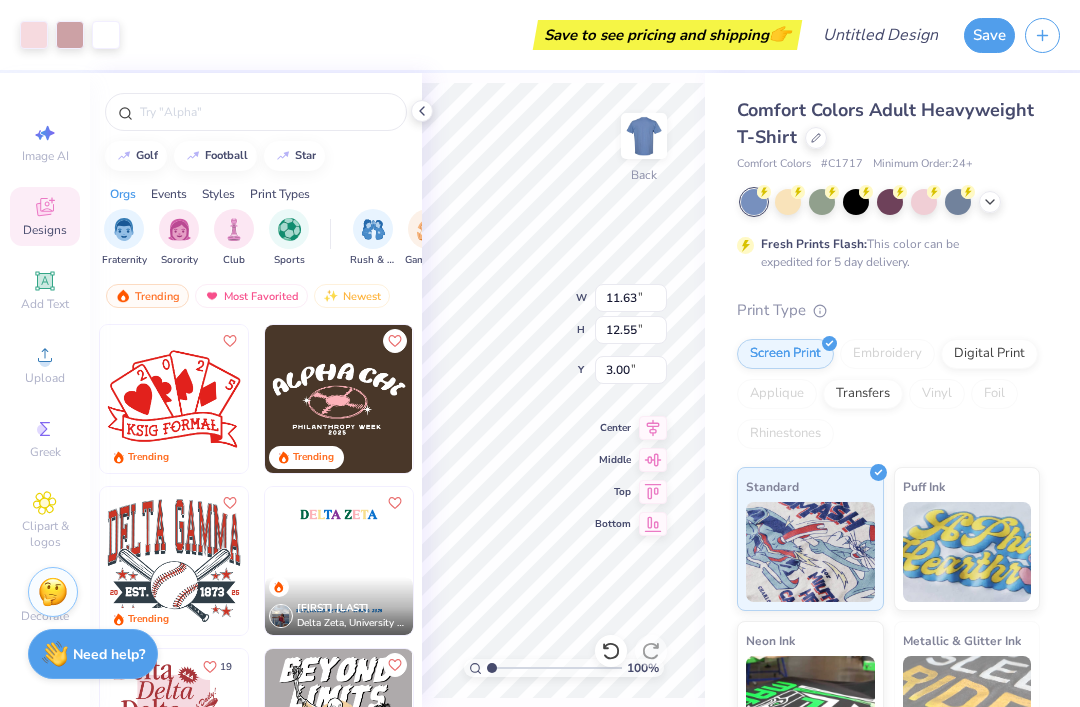 scroll, scrollTop: 13841, scrollLeft: 0, axis: vertical 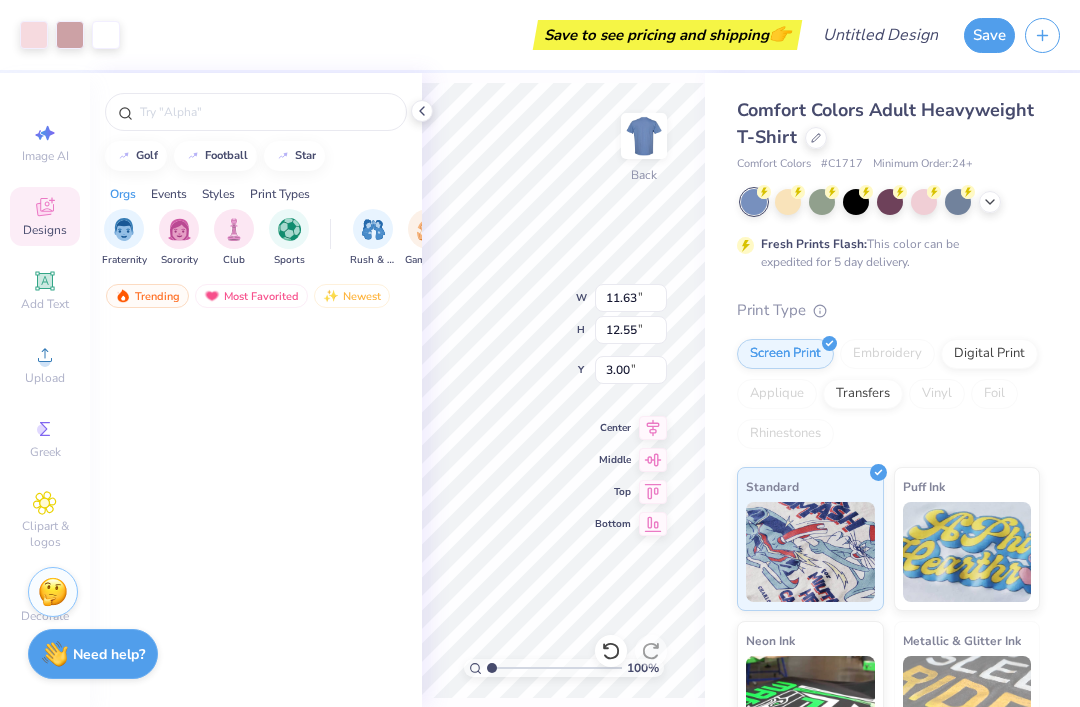 click at bounding box center (266, 112) 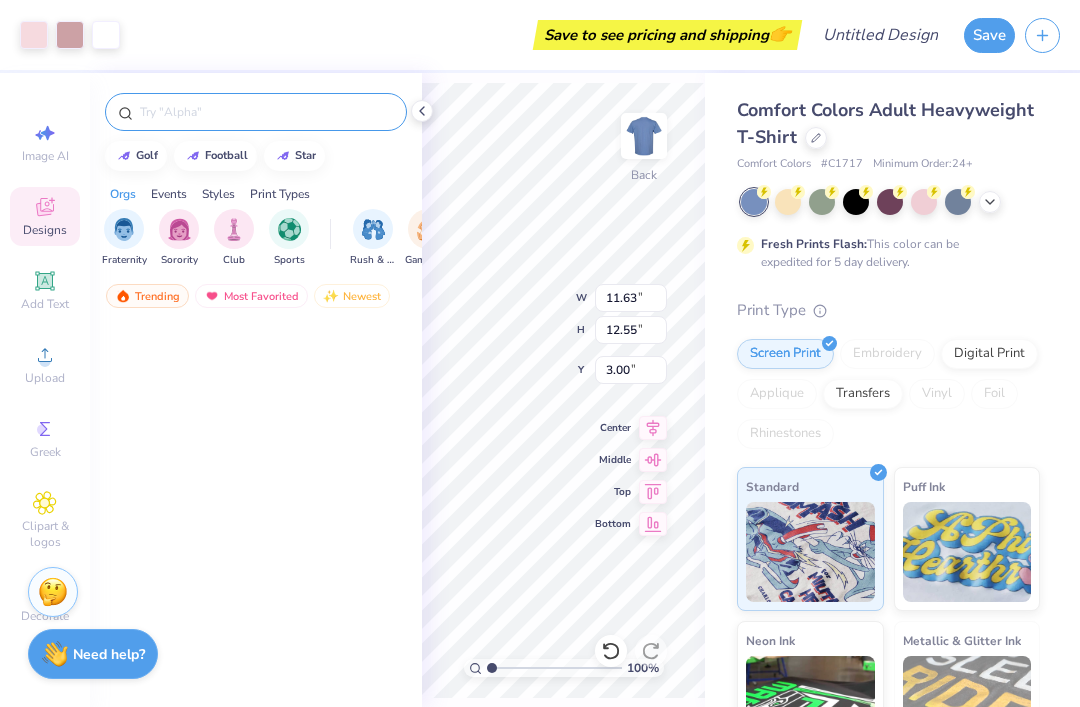 scroll, scrollTop: 15629, scrollLeft: 0, axis: vertical 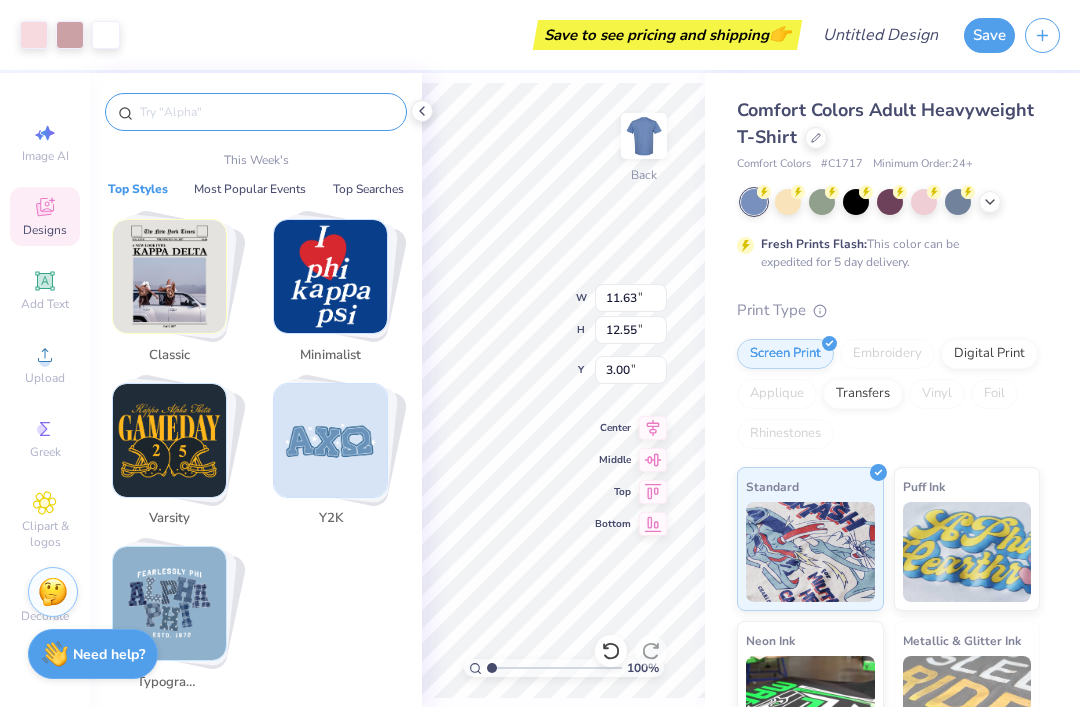 click at bounding box center [266, 112] 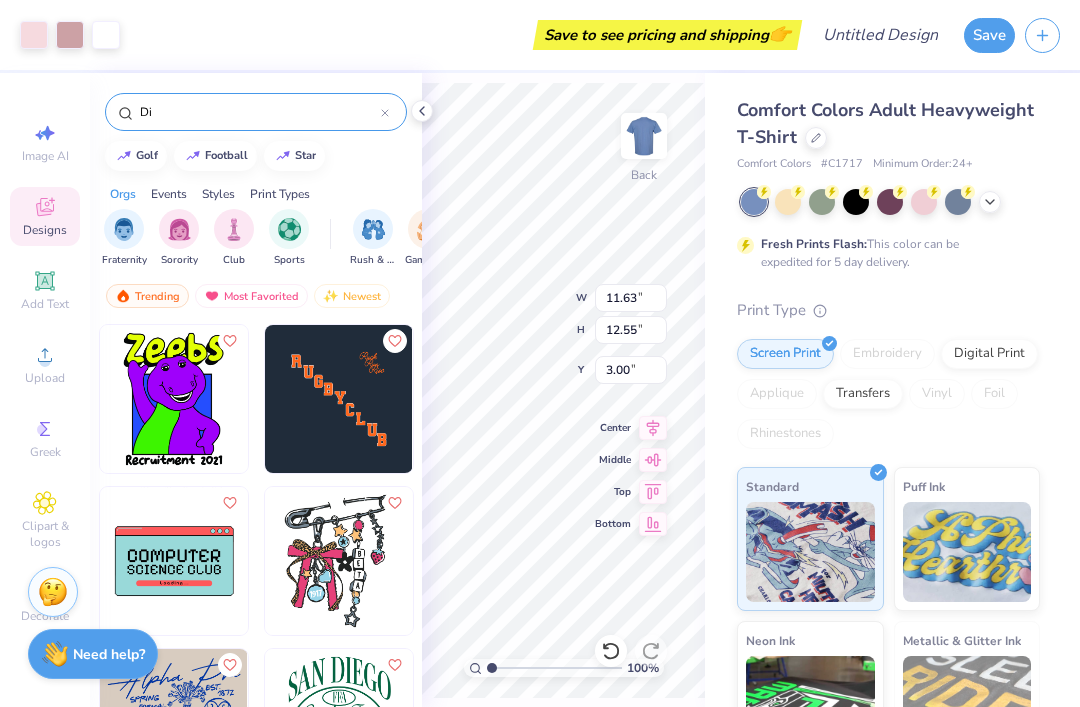 type on "D" 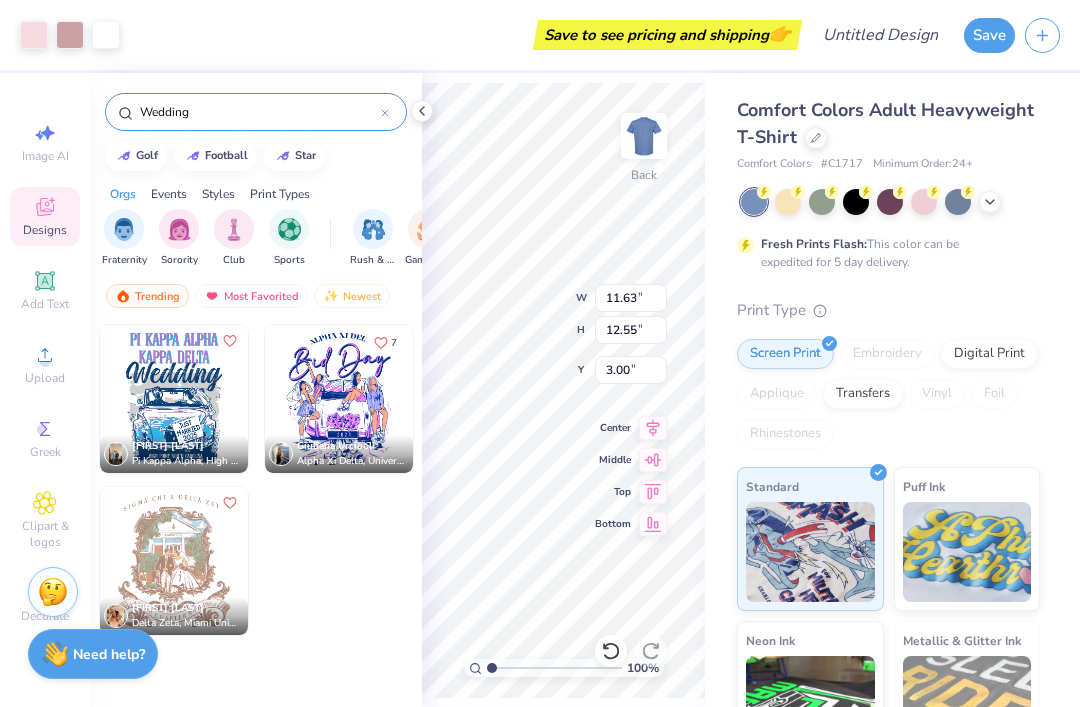 type on "Wedding" 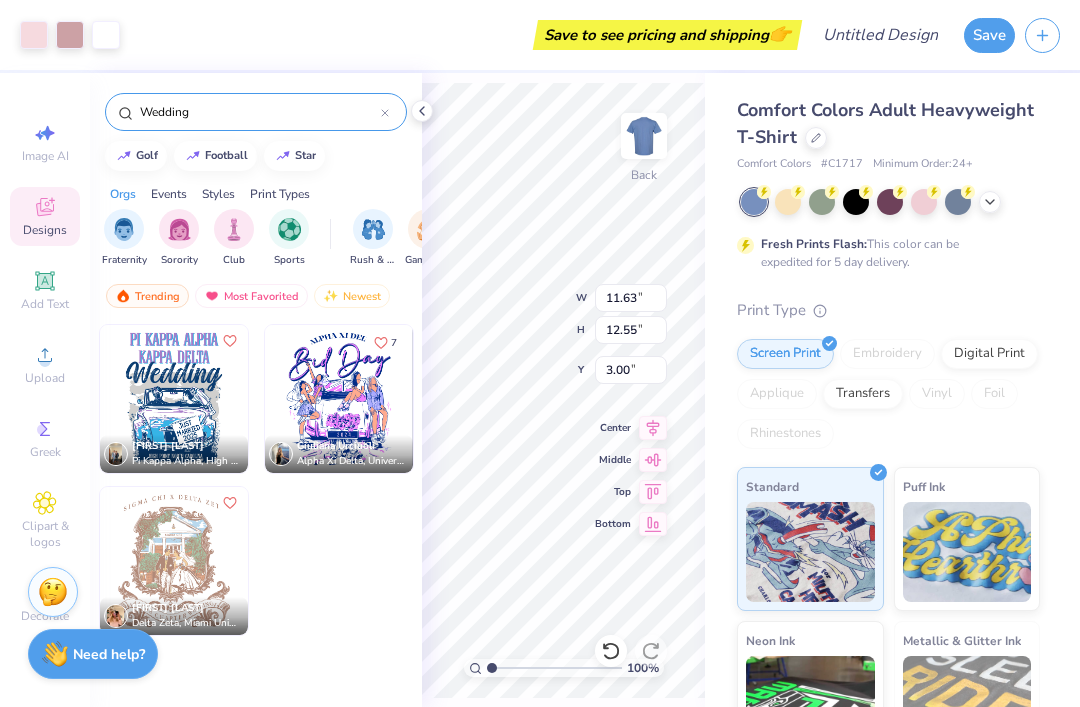 click at bounding box center [339, 399] 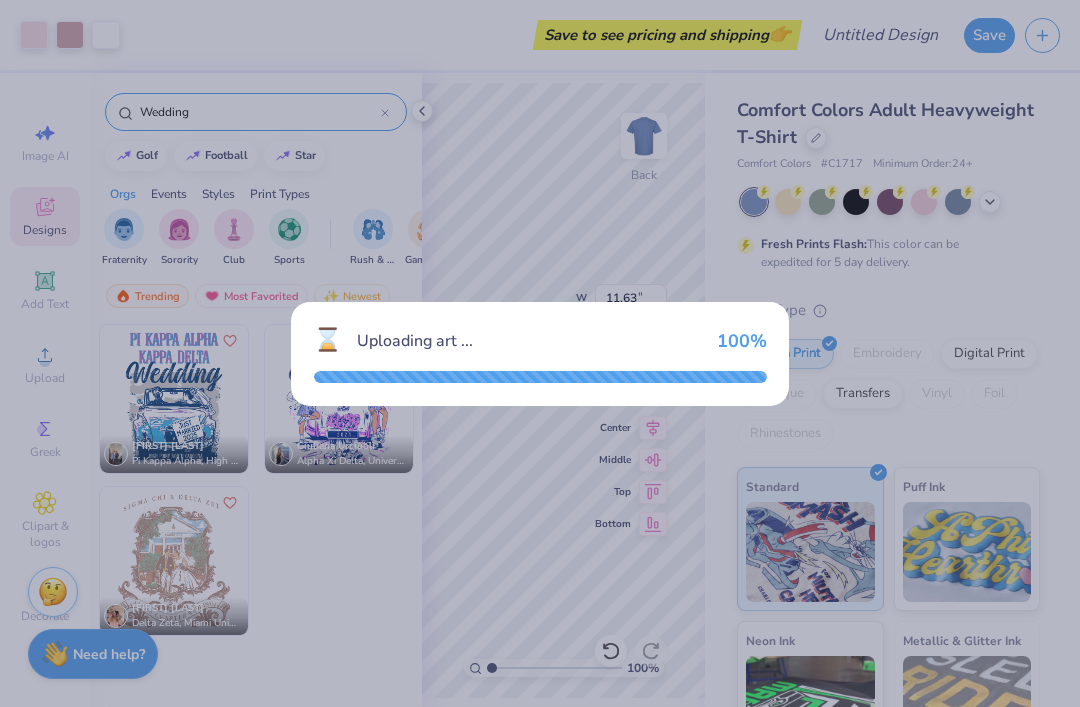 type on "8.62" 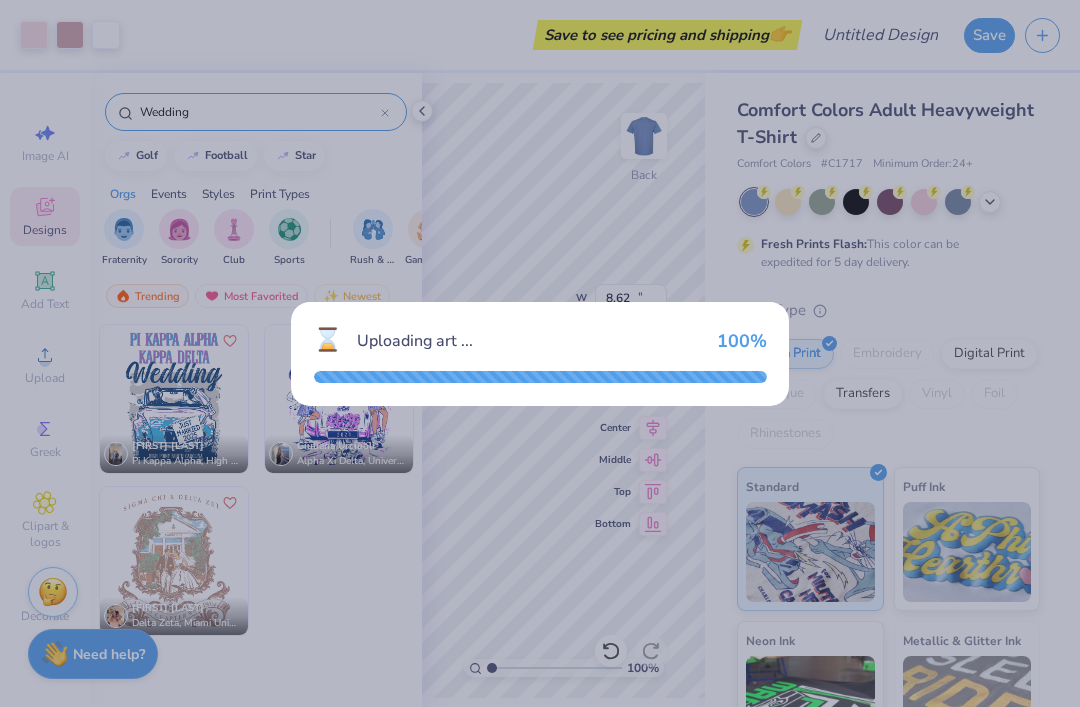 type on "10.95" 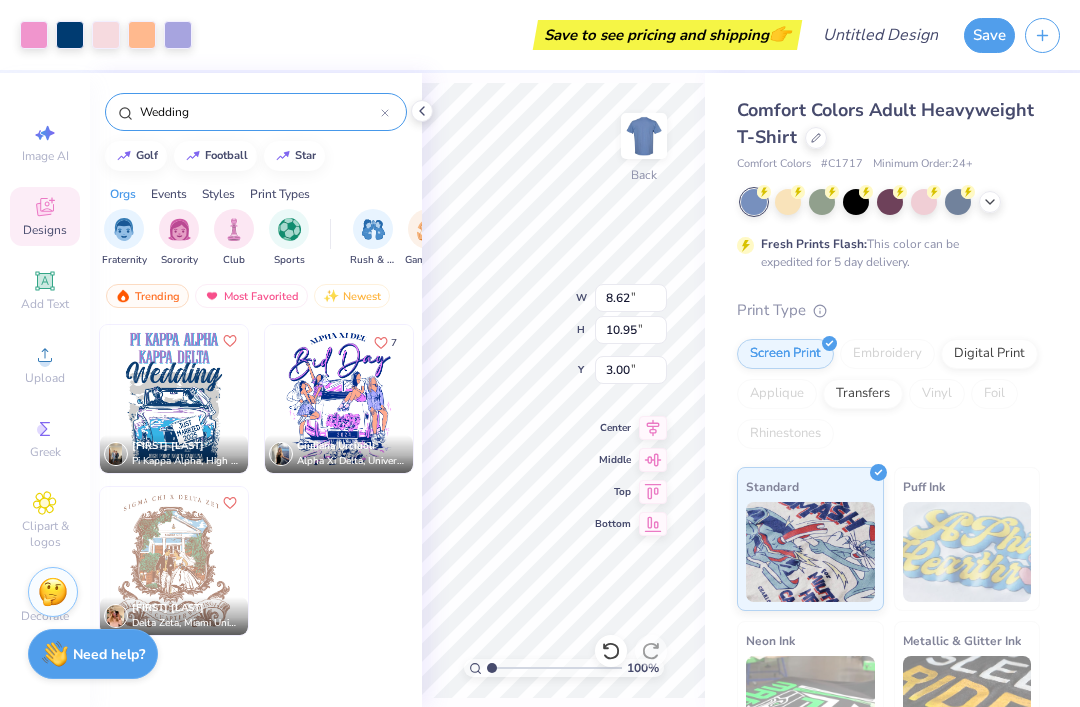 type on "10.07" 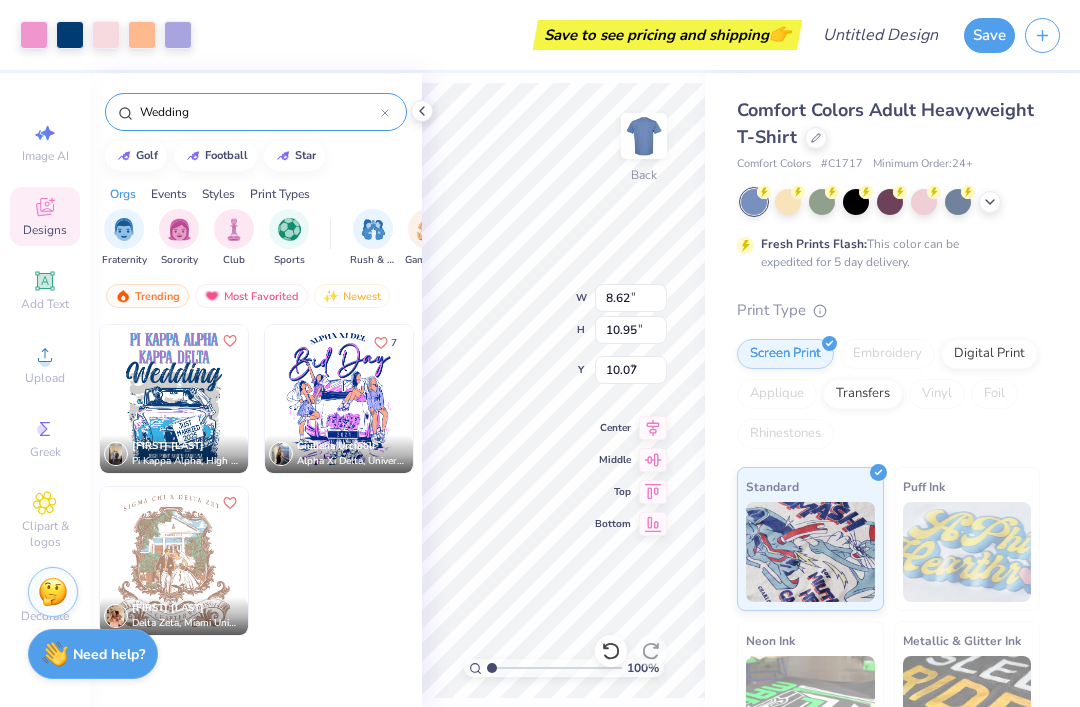 type on "11.63" 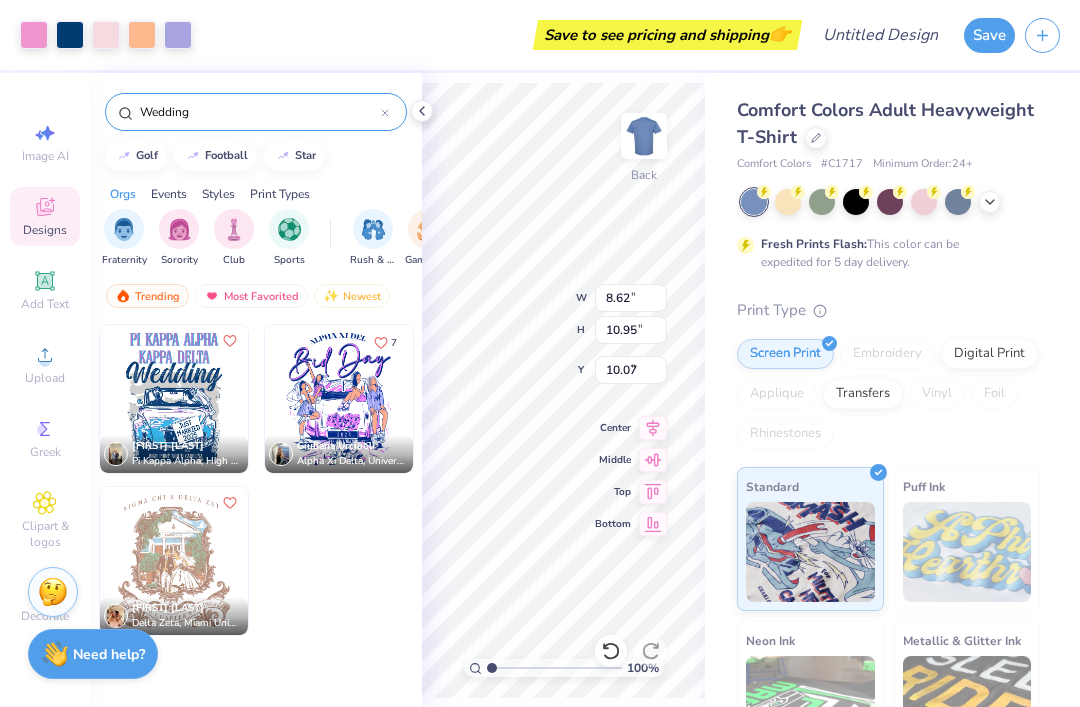 type on "12.55" 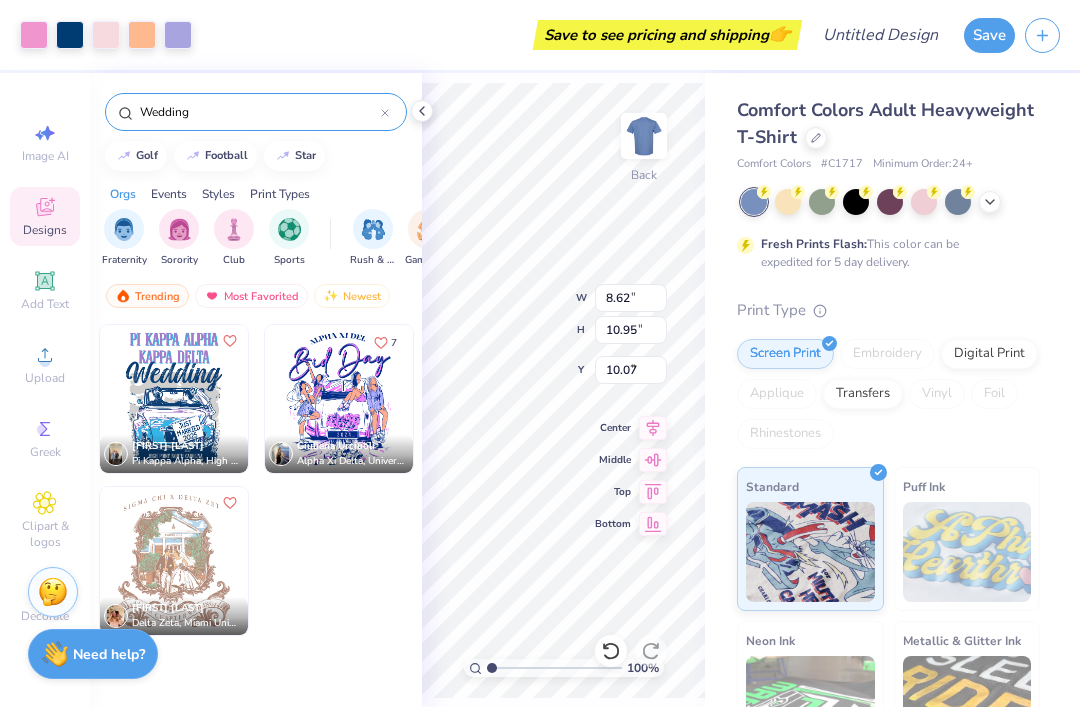type on "3.00" 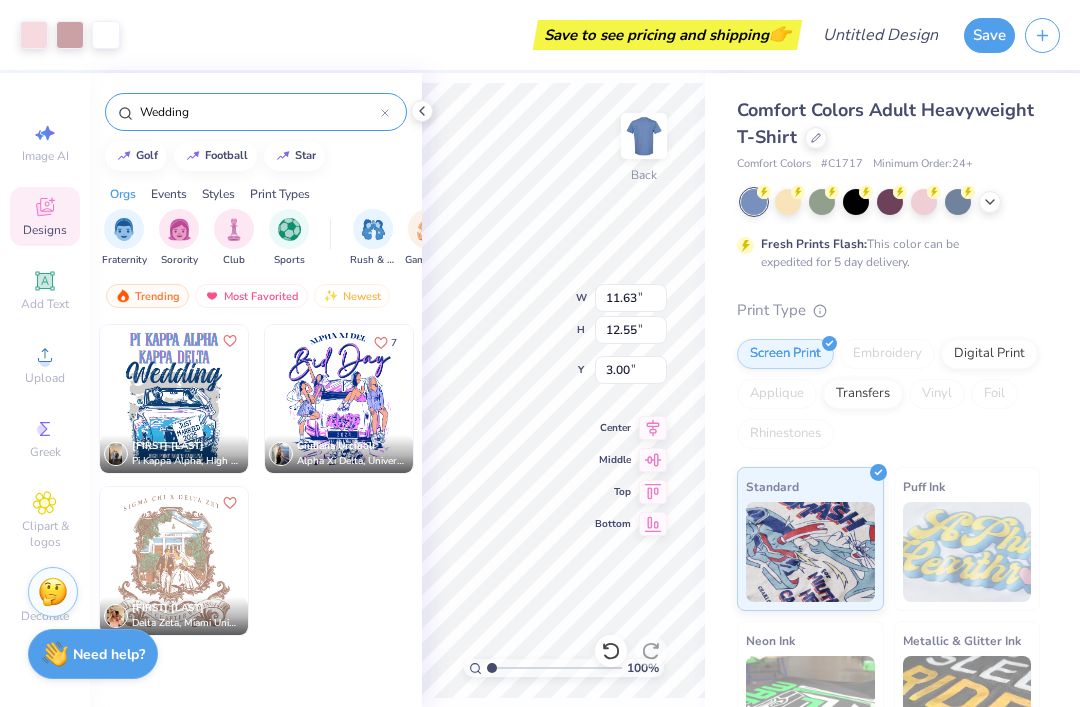 click 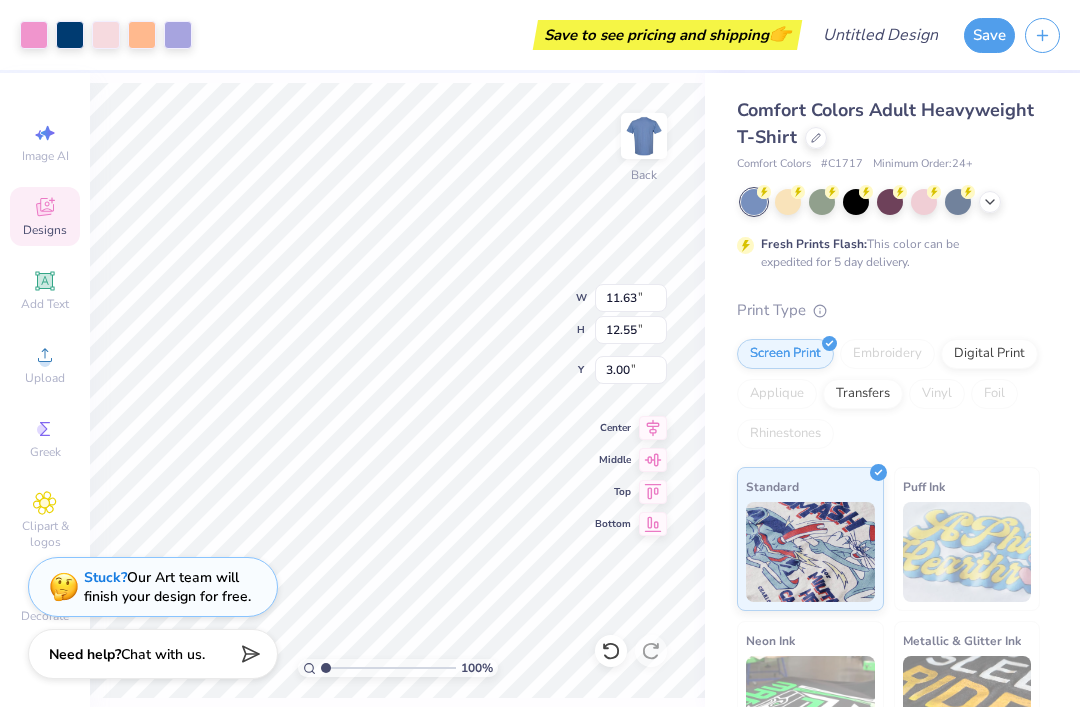type on "8.62" 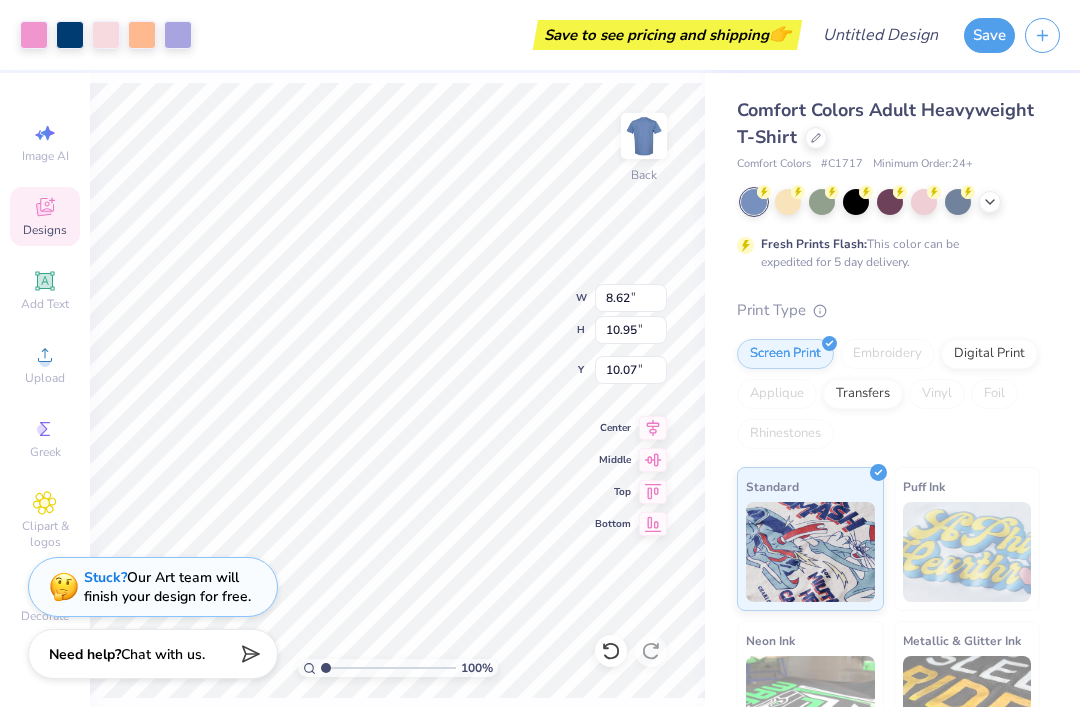 type on "13.55" 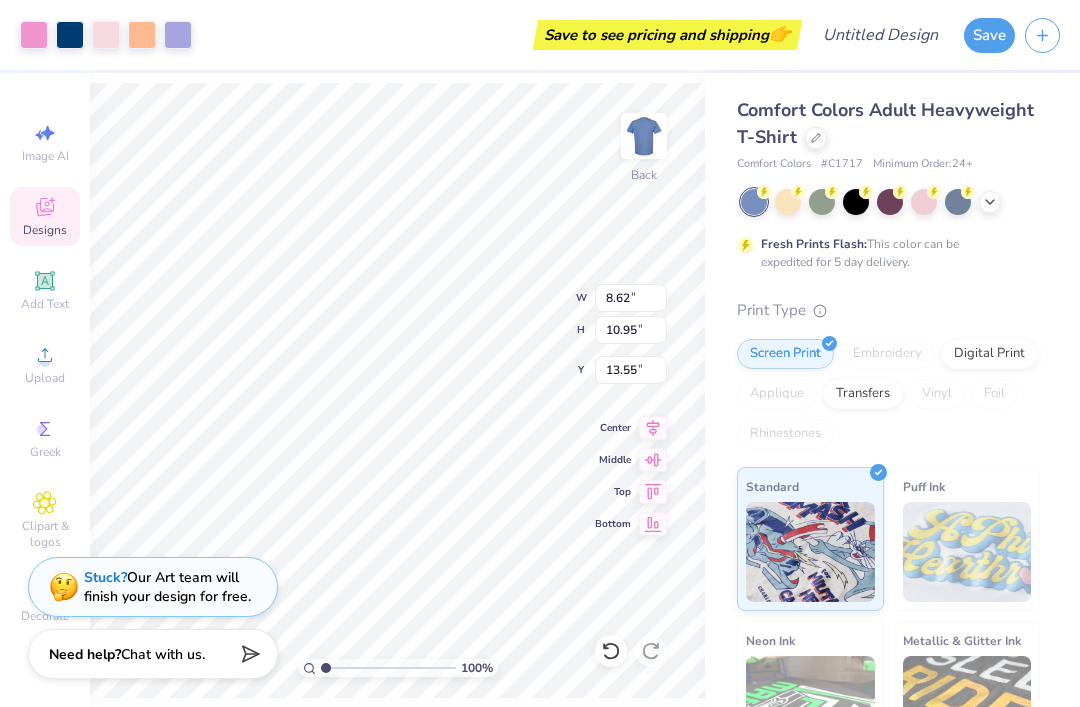 type on "11.63" 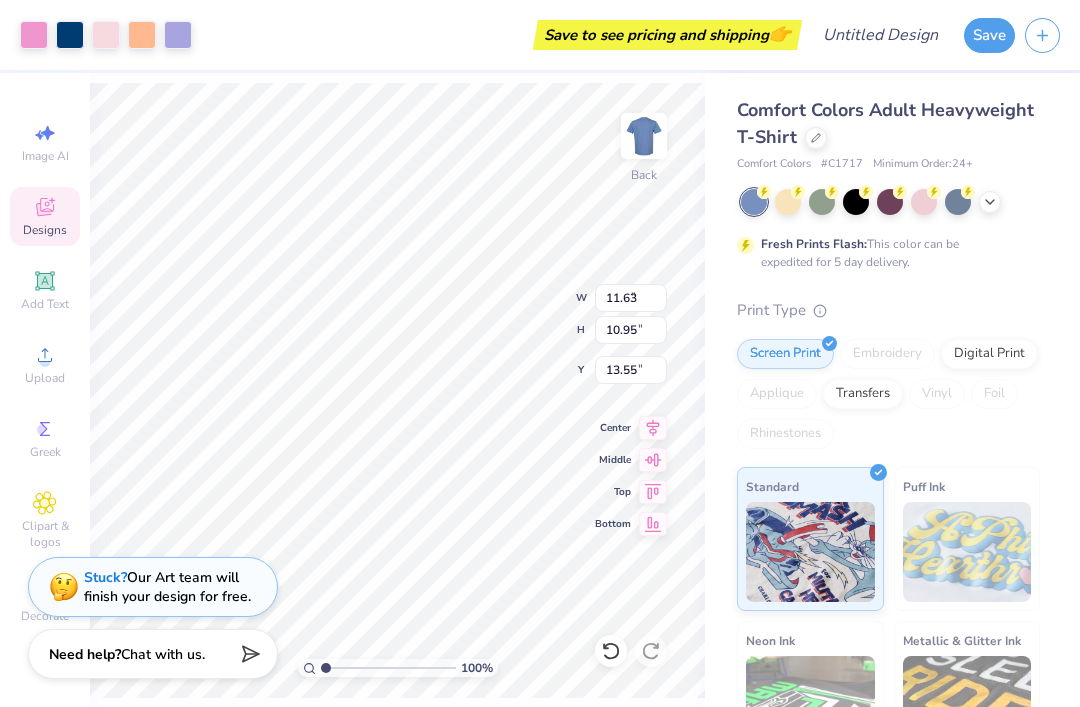 type on "12.55" 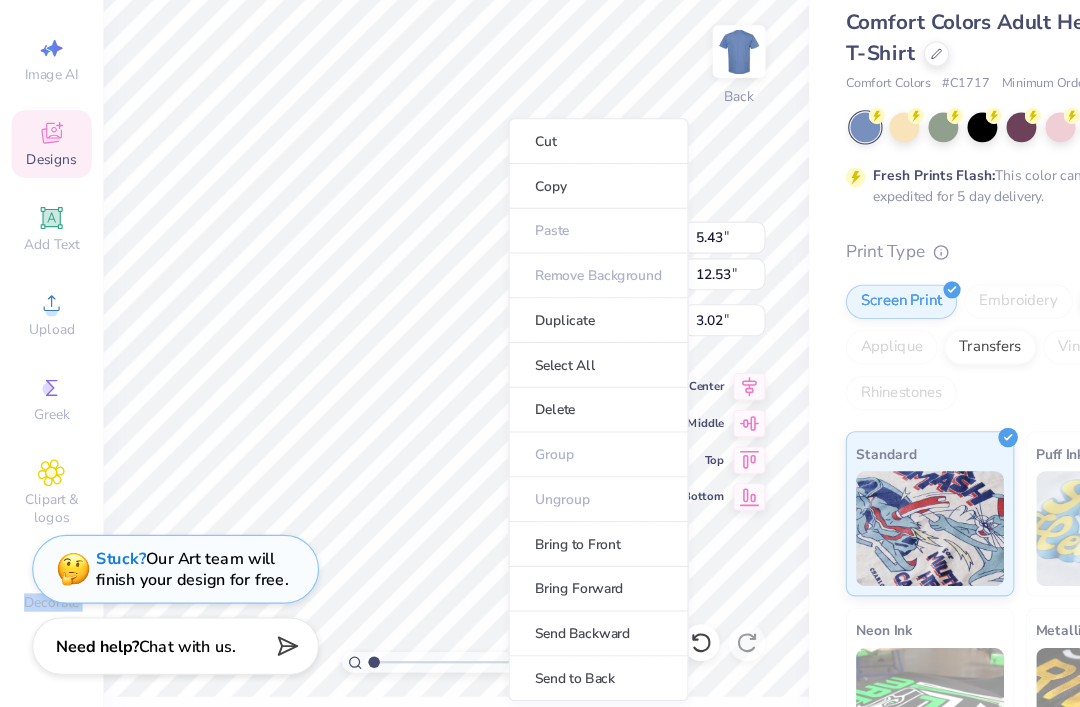 click on "Cut" at bounding box center [521, 214] 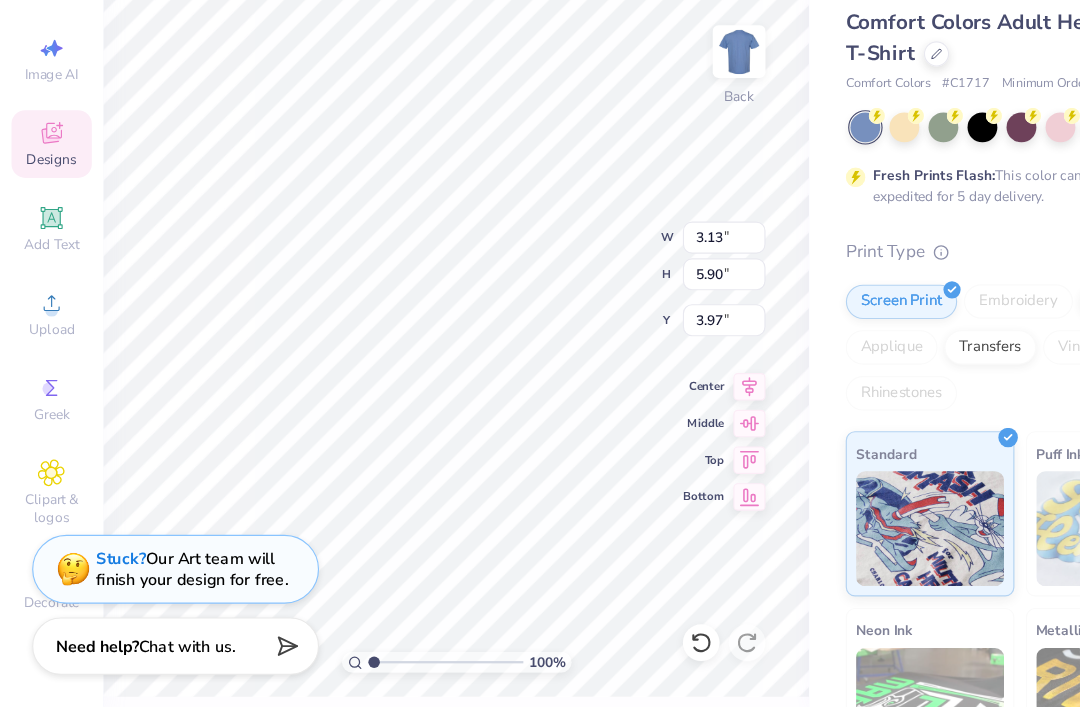 type on "11.63" 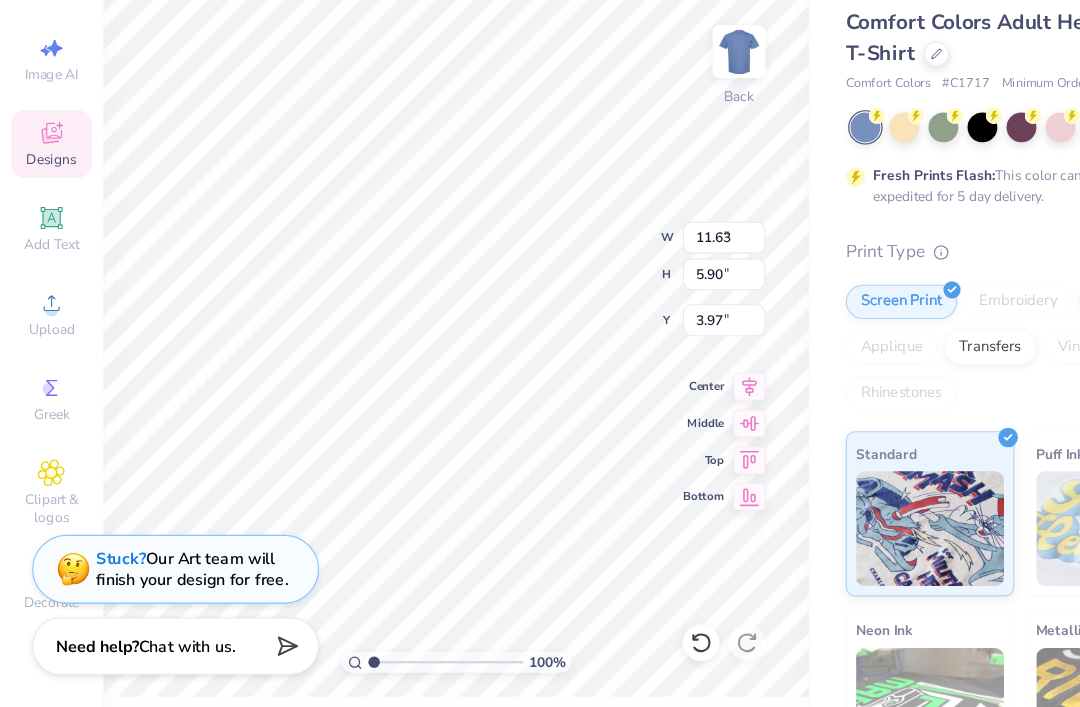 type on "12.55" 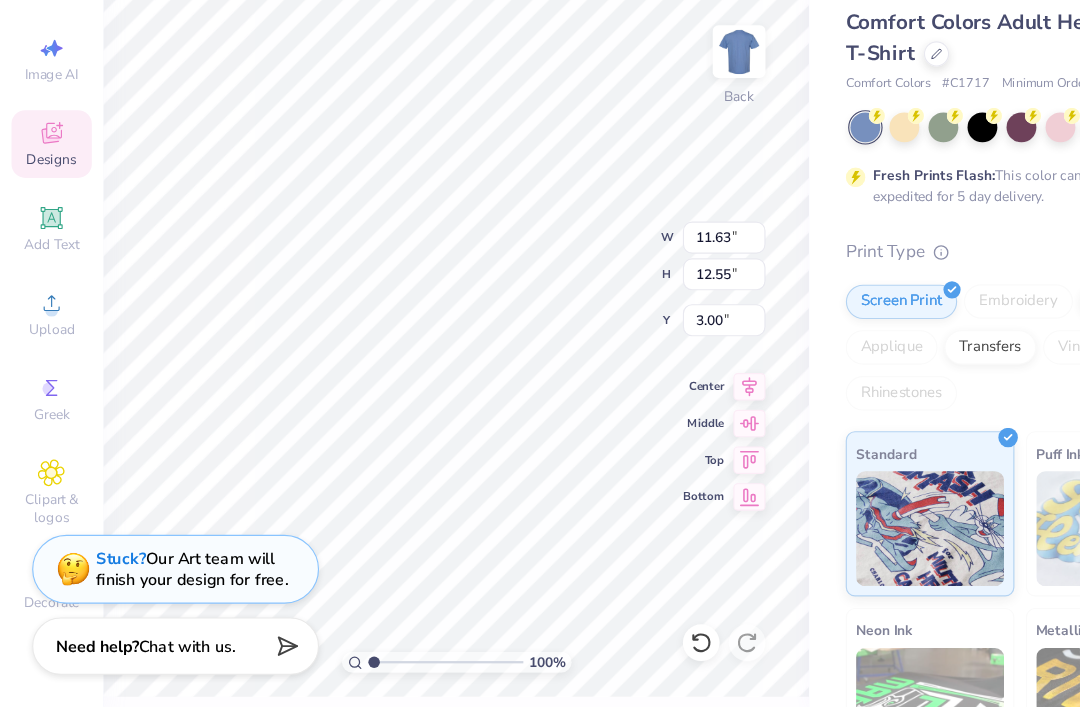 click 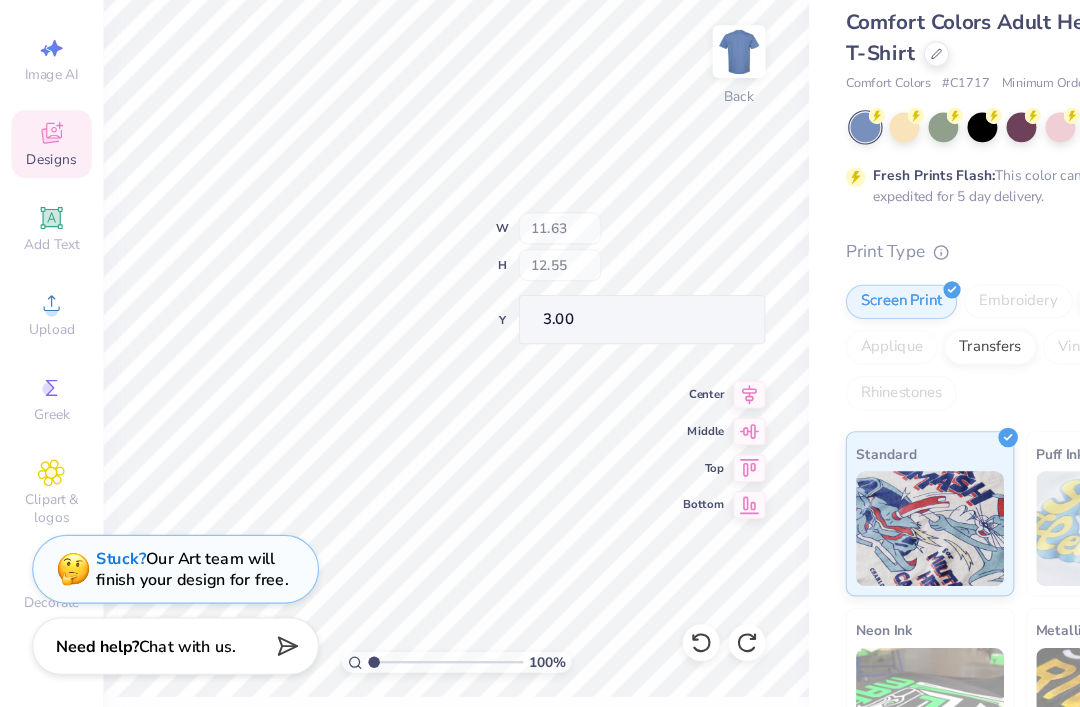 click 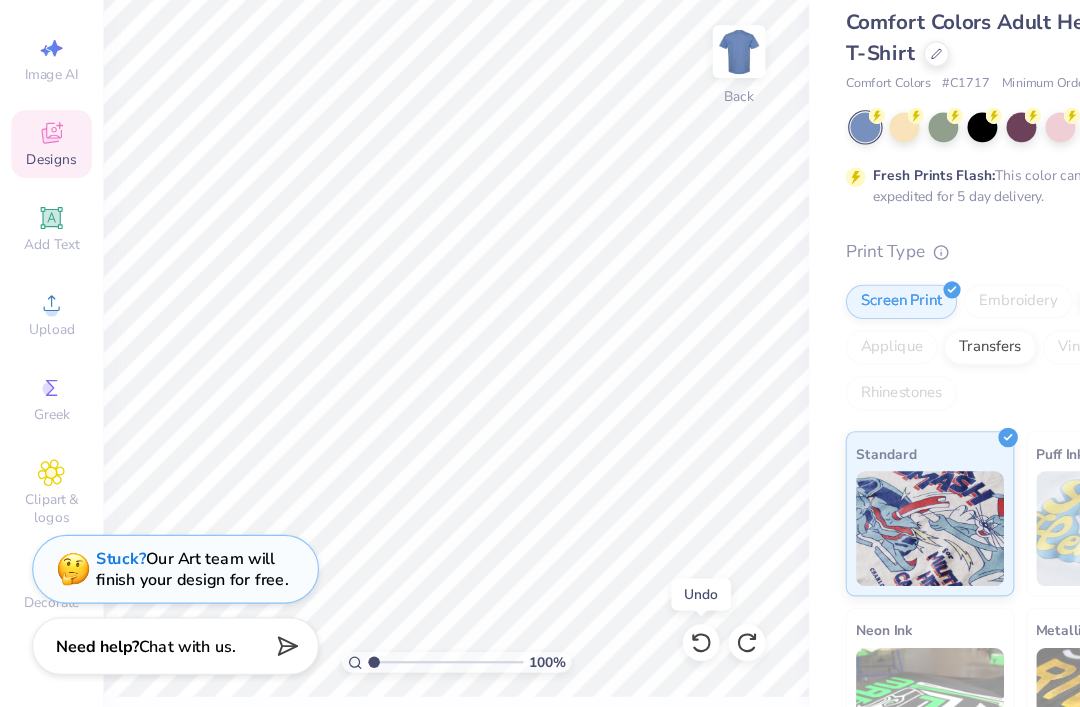 click 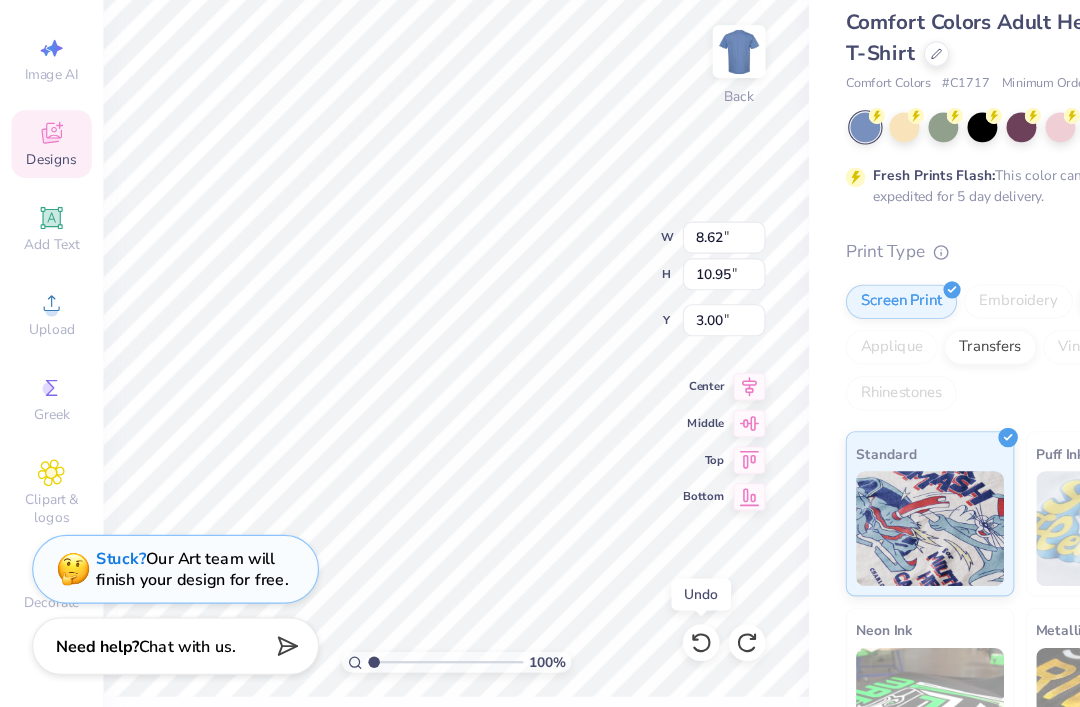 click 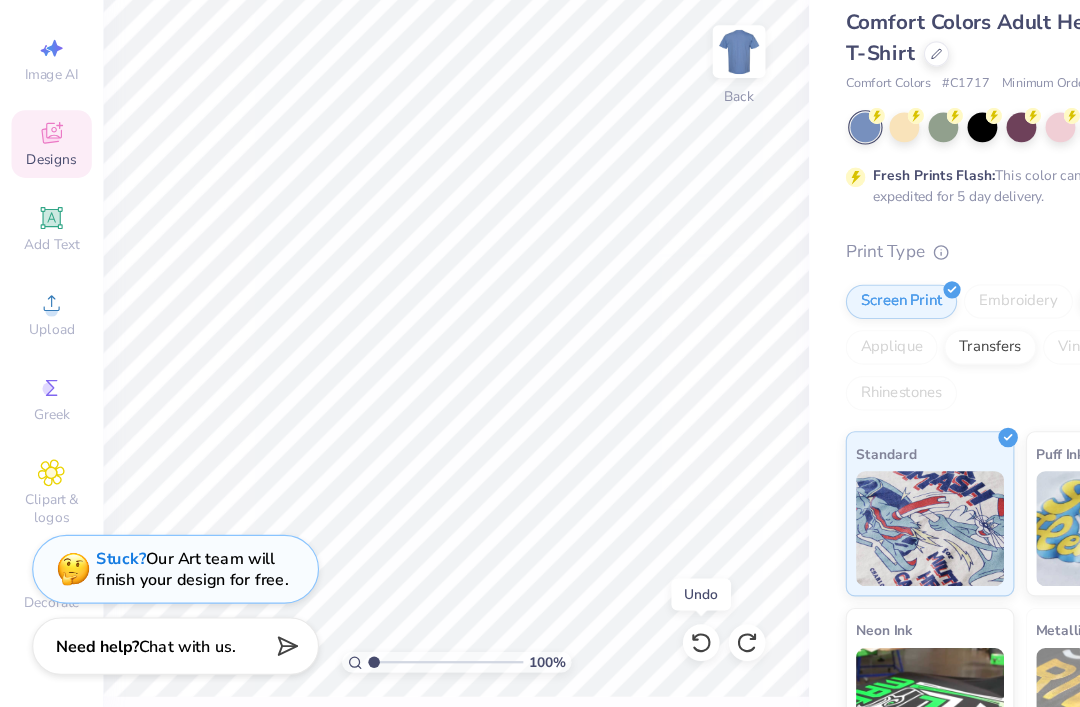 click at bounding box center (611, 651) 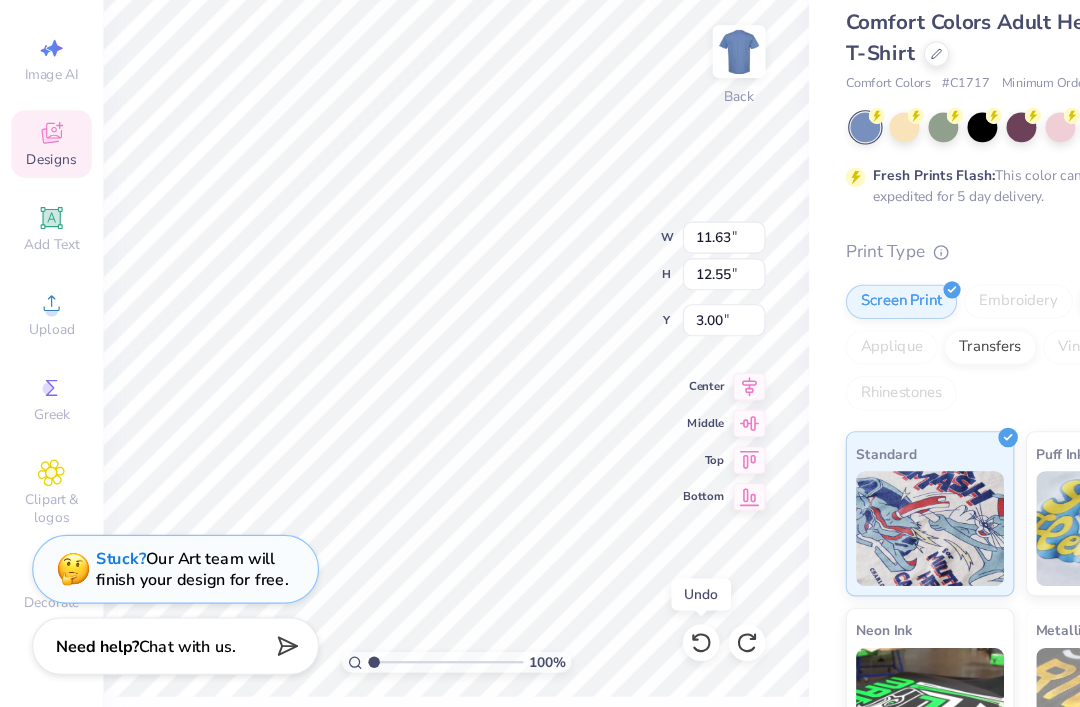 click 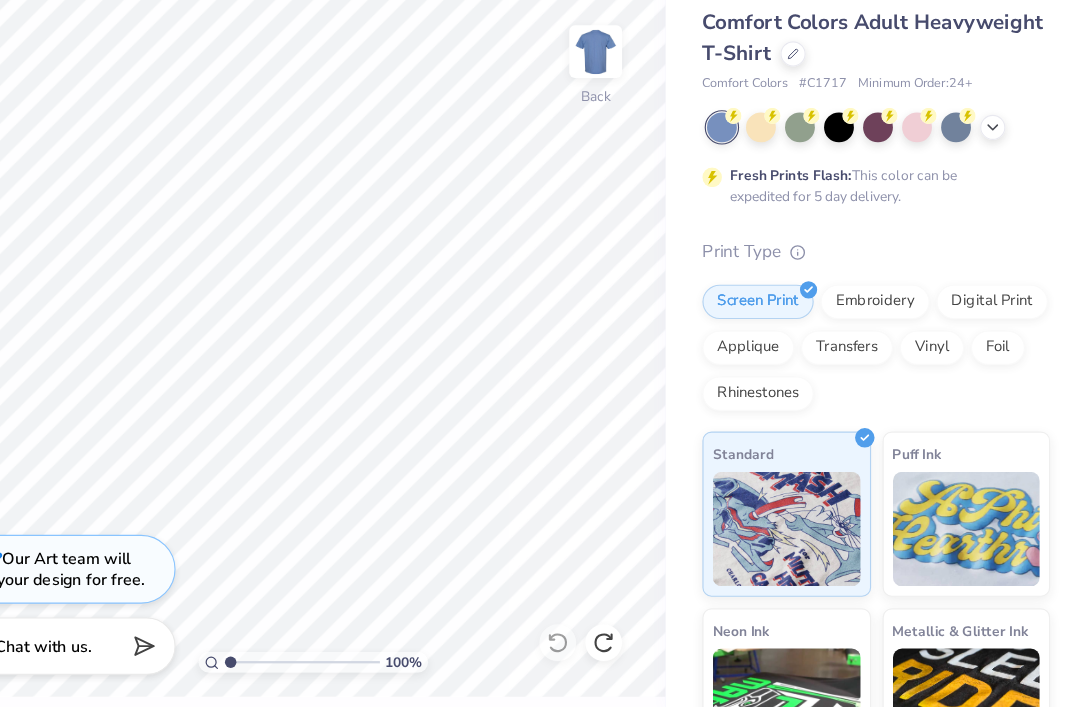 click 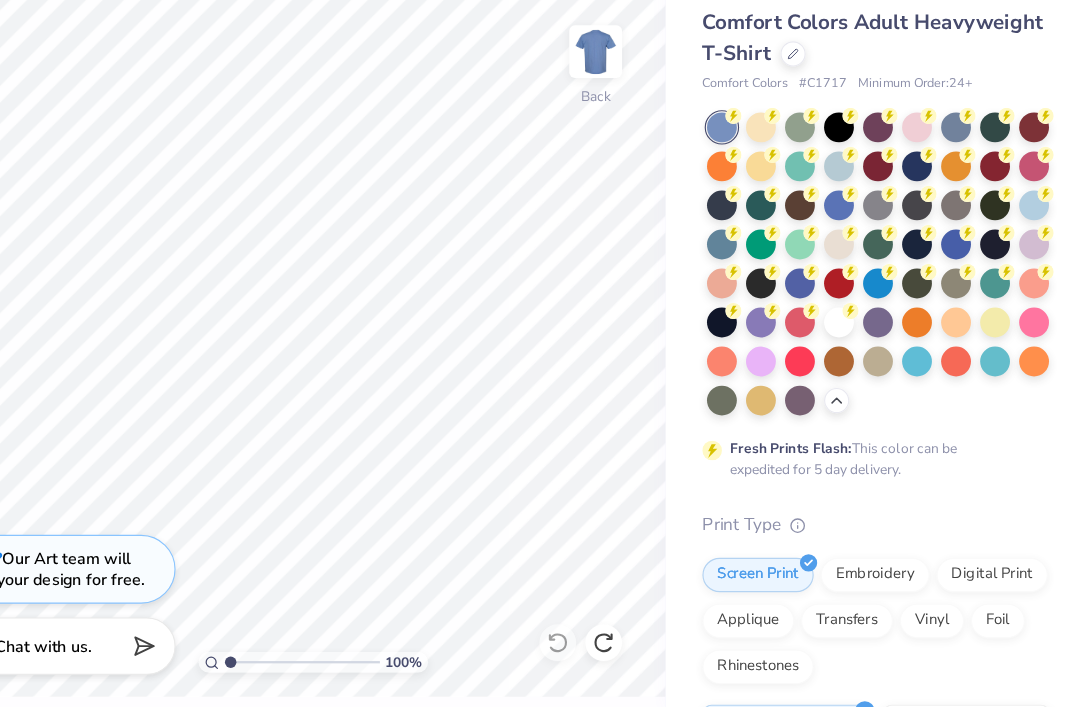 click at bounding box center (1026, 270) 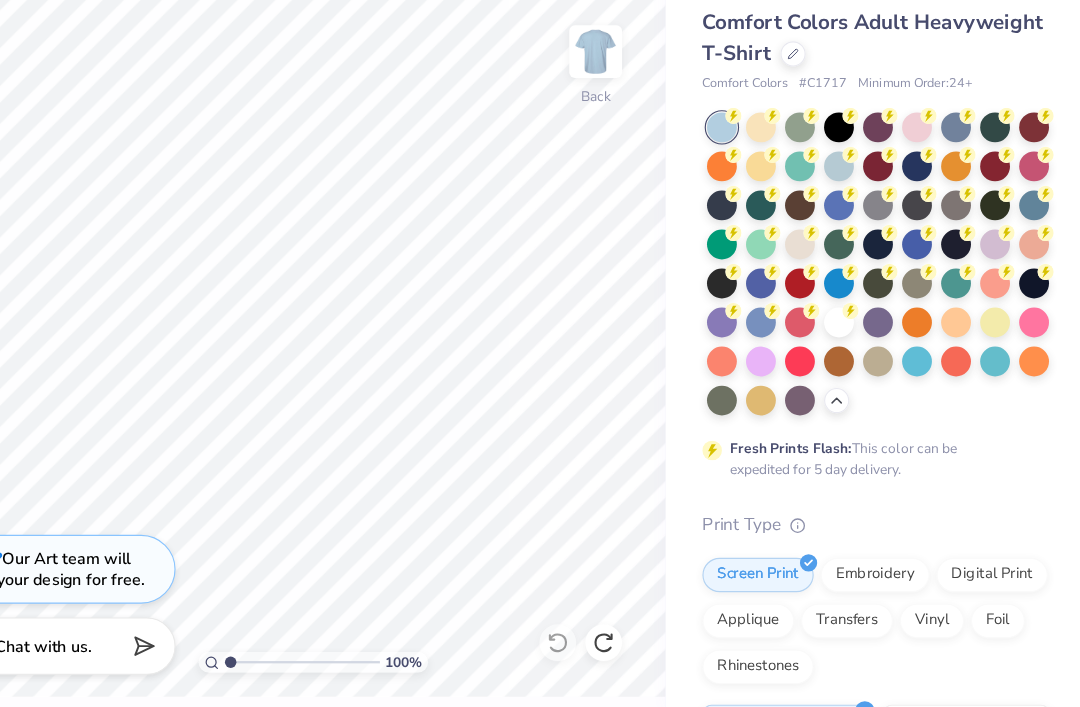 scroll, scrollTop: 0, scrollLeft: 0, axis: both 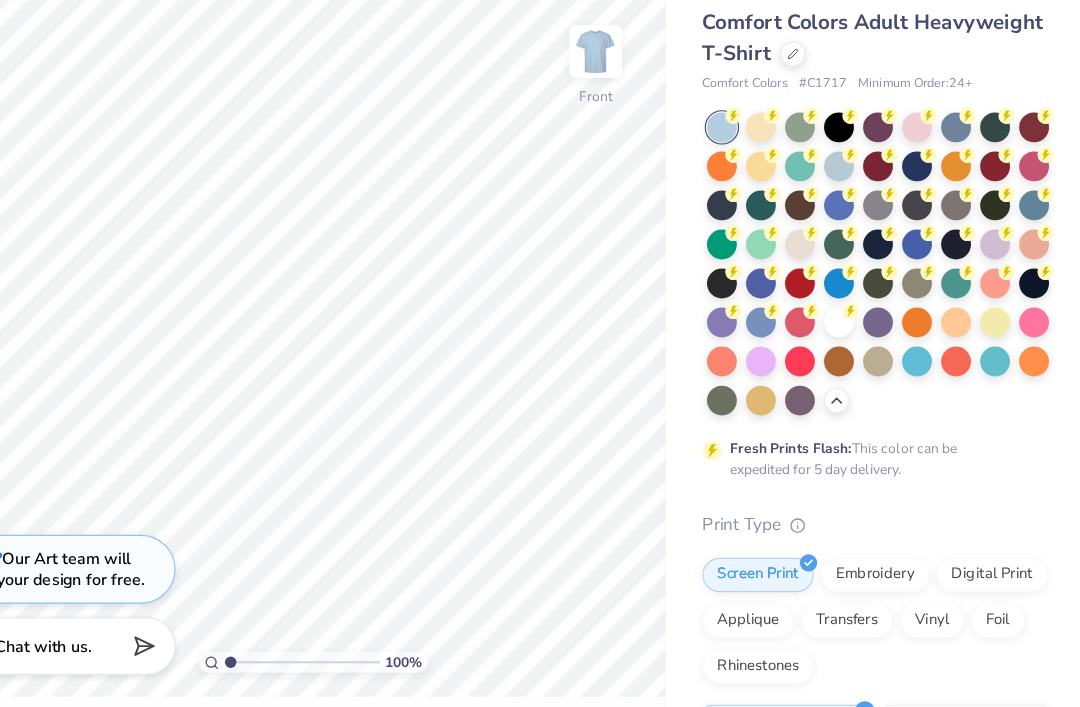 click at bounding box center (644, 136) 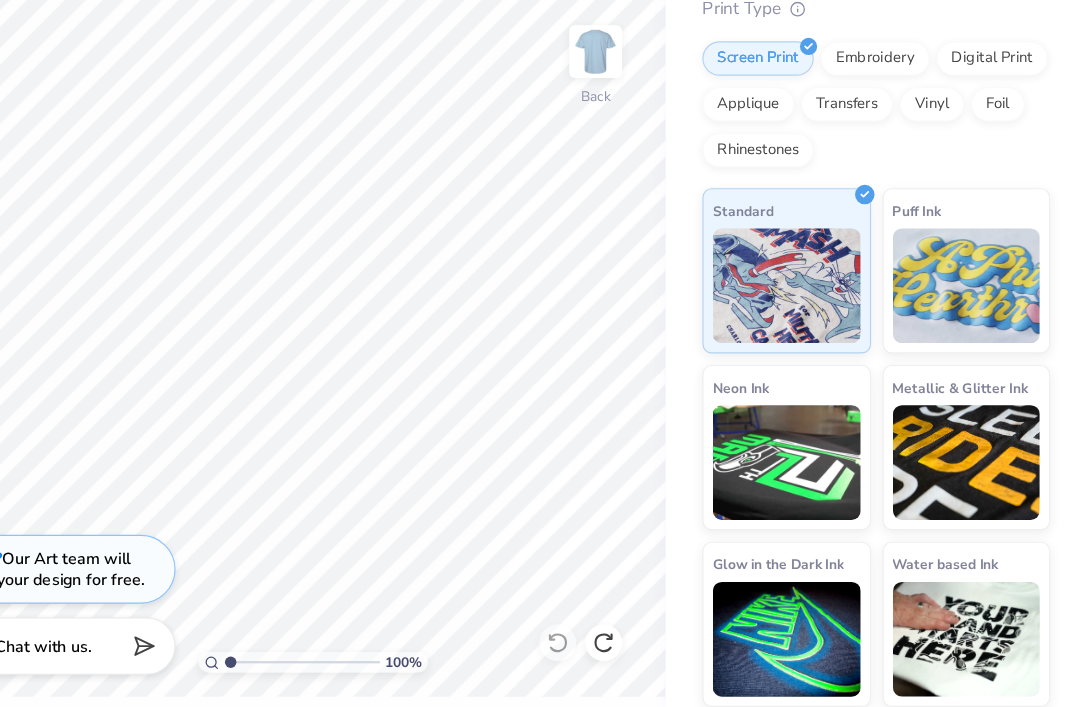 scroll, scrollTop: 449, scrollLeft: 0, axis: vertical 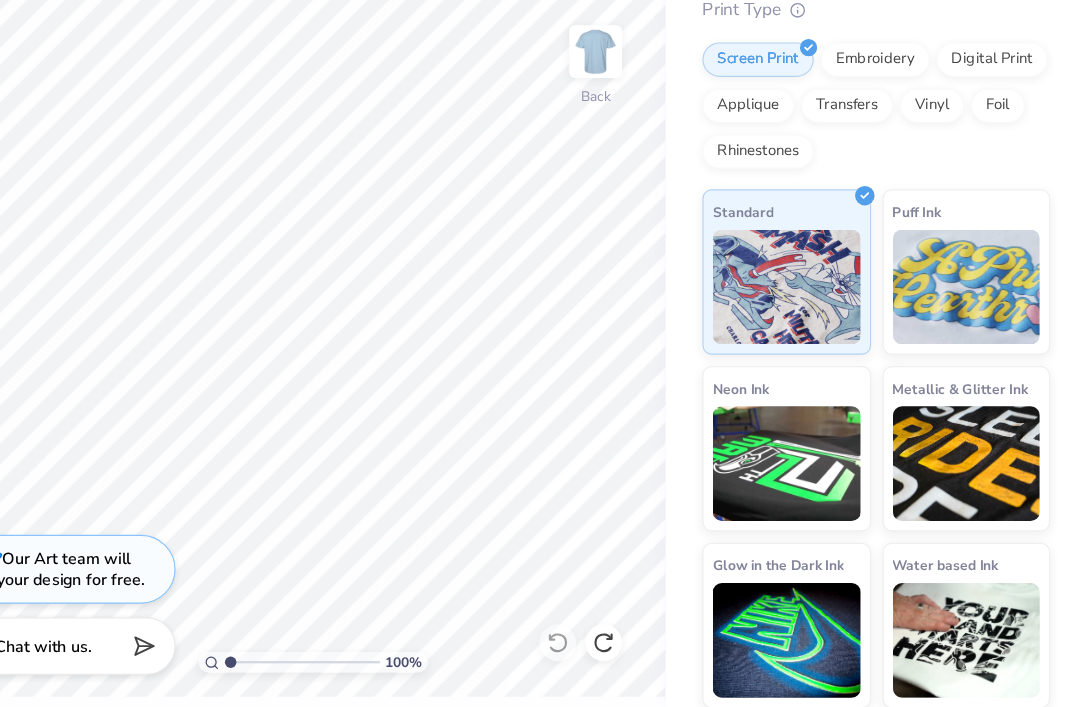 click 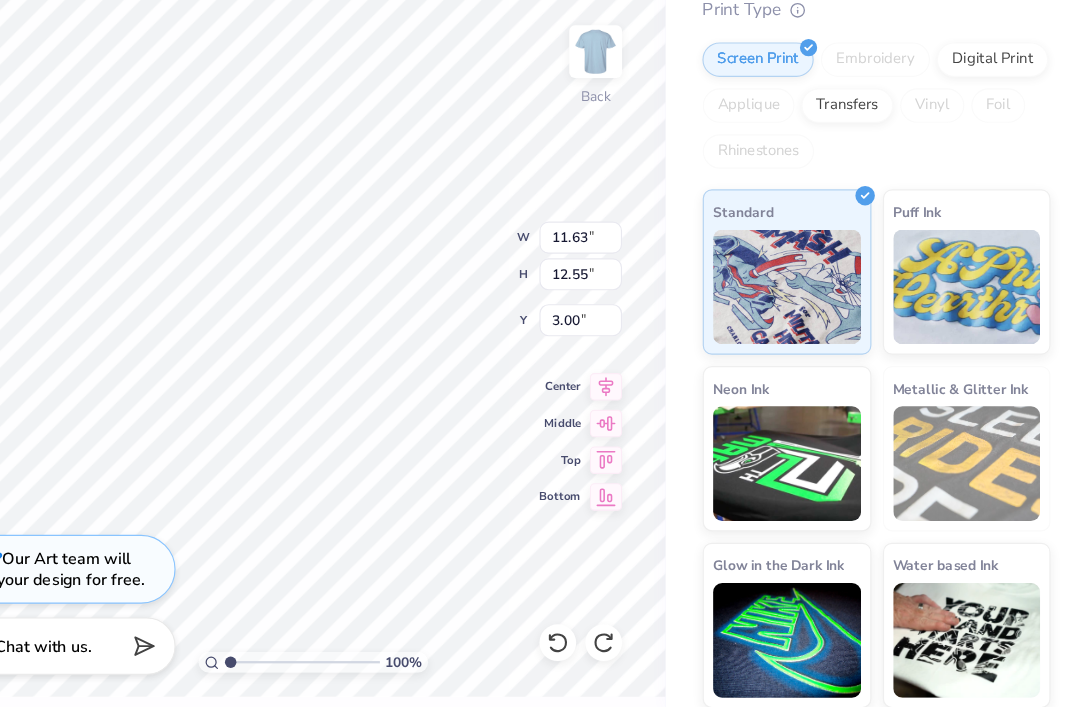 click 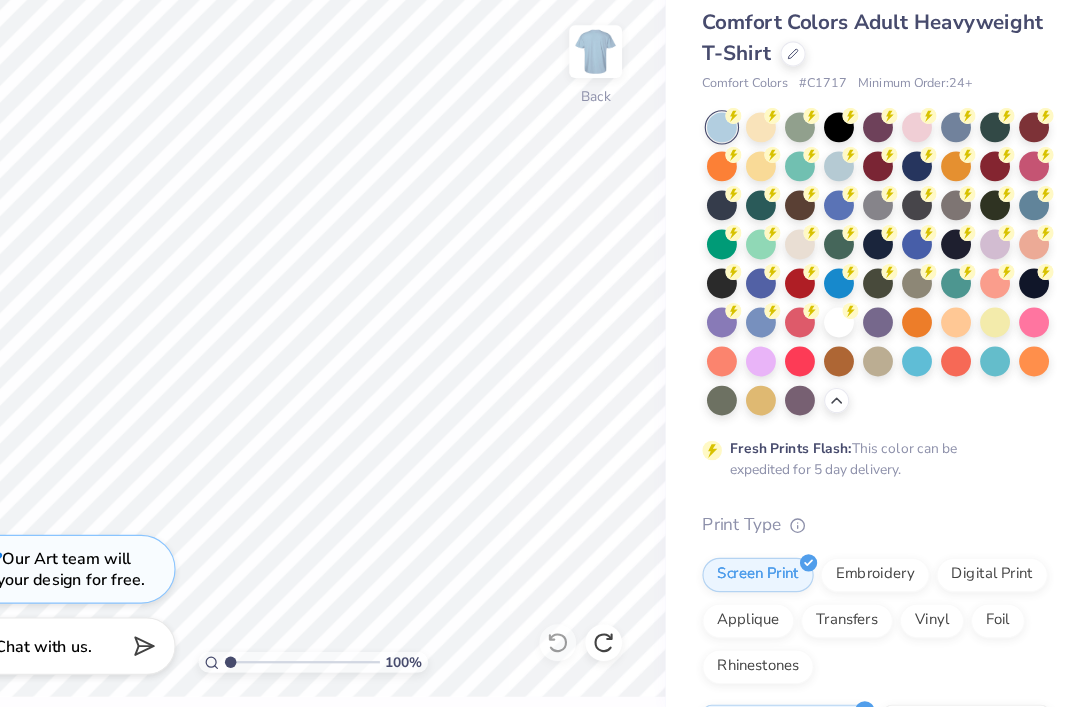 scroll, scrollTop: 0, scrollLeft: 0, axis: both 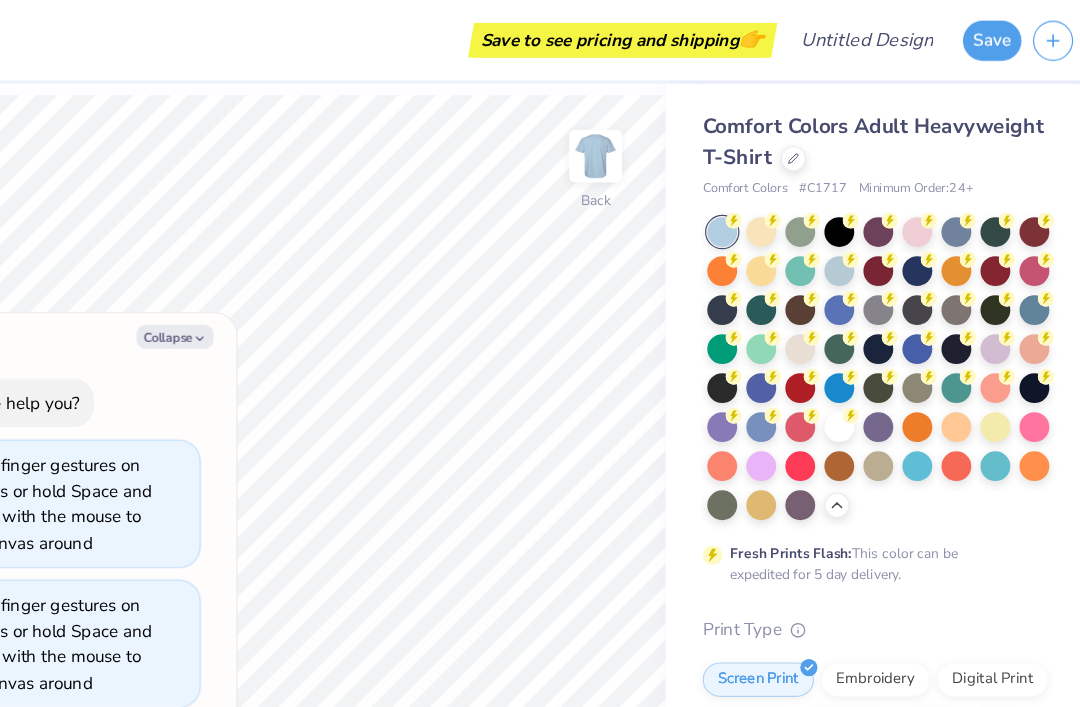 type on "1.23312017494389" 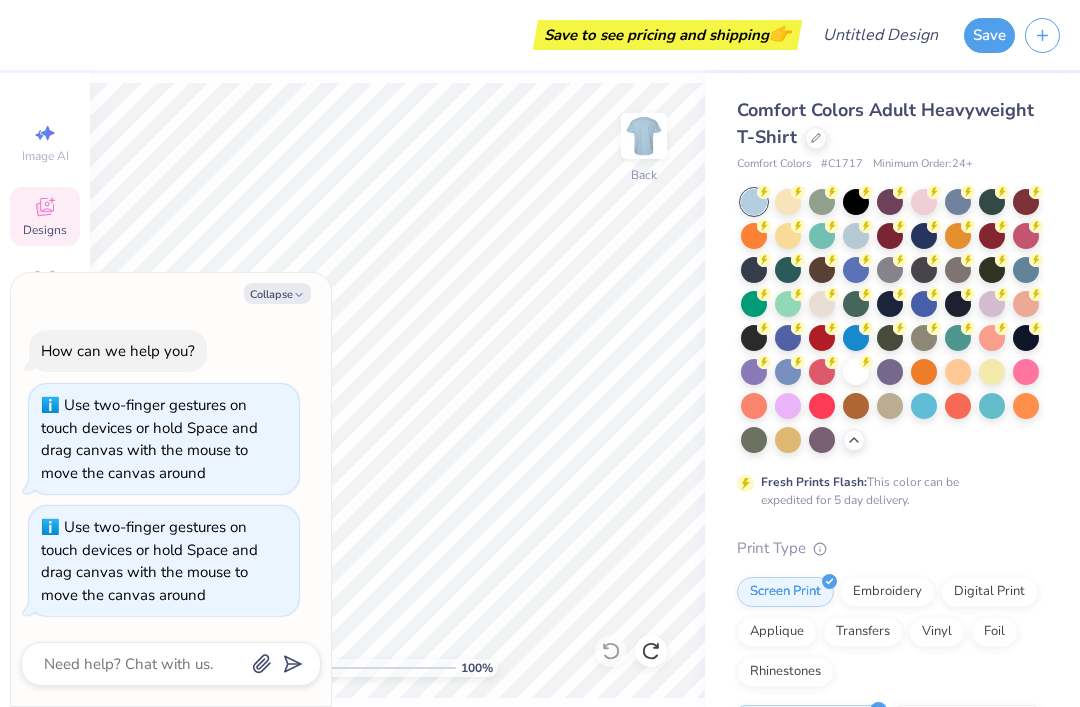 click 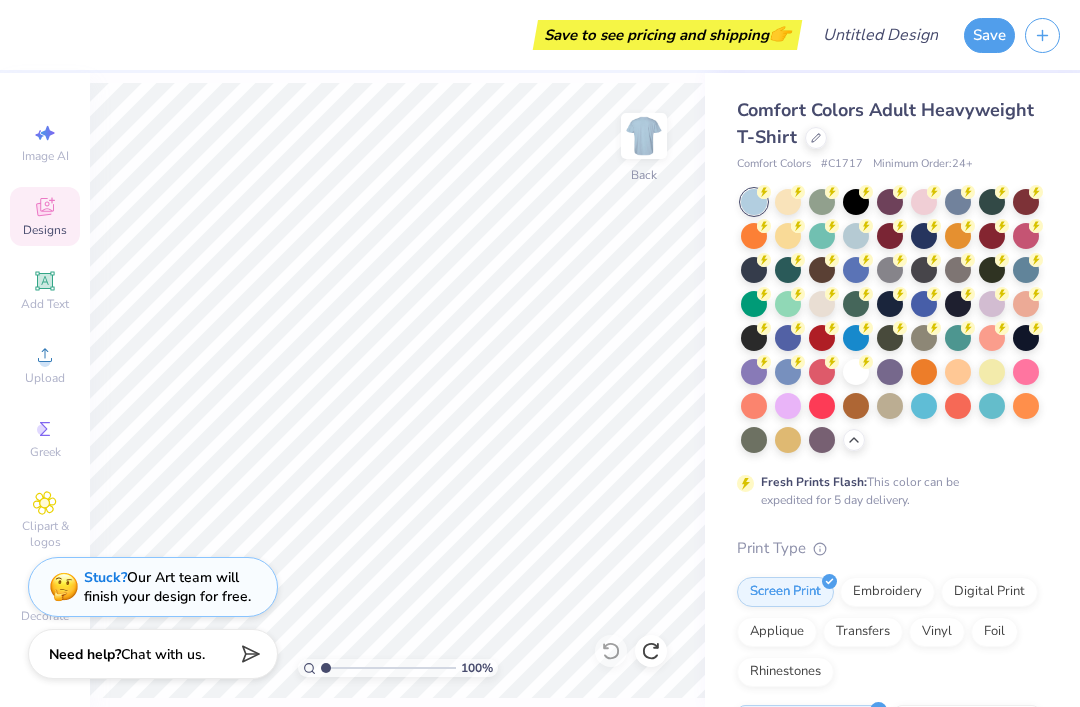 type on "x" 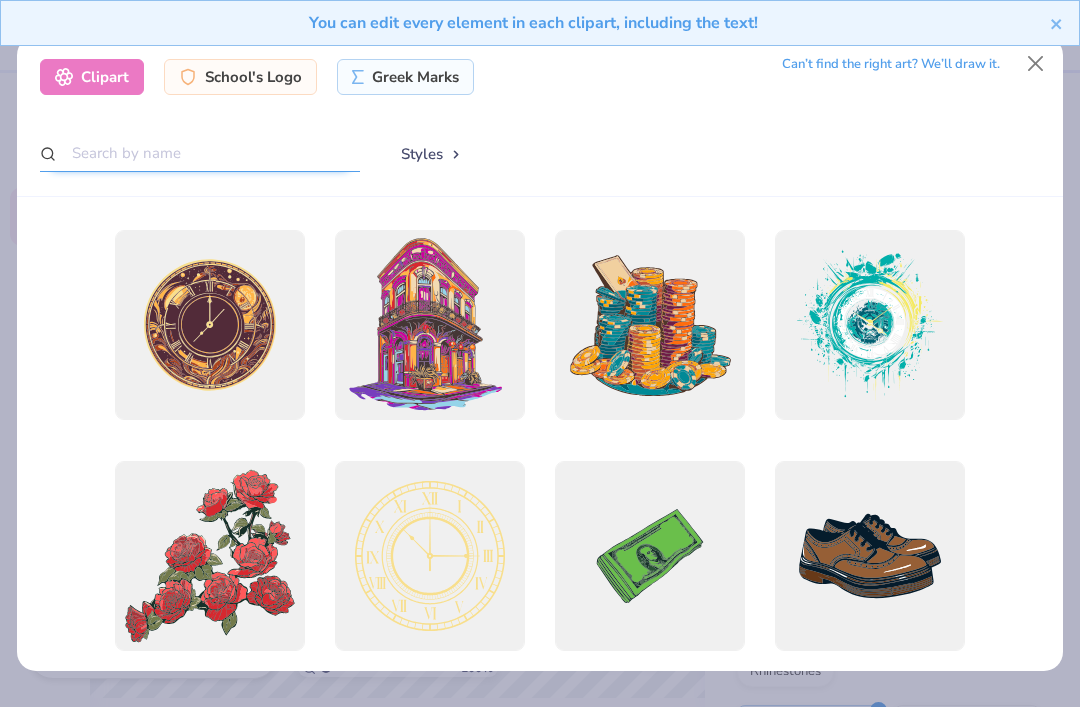 click at bounding box center (200, 153) 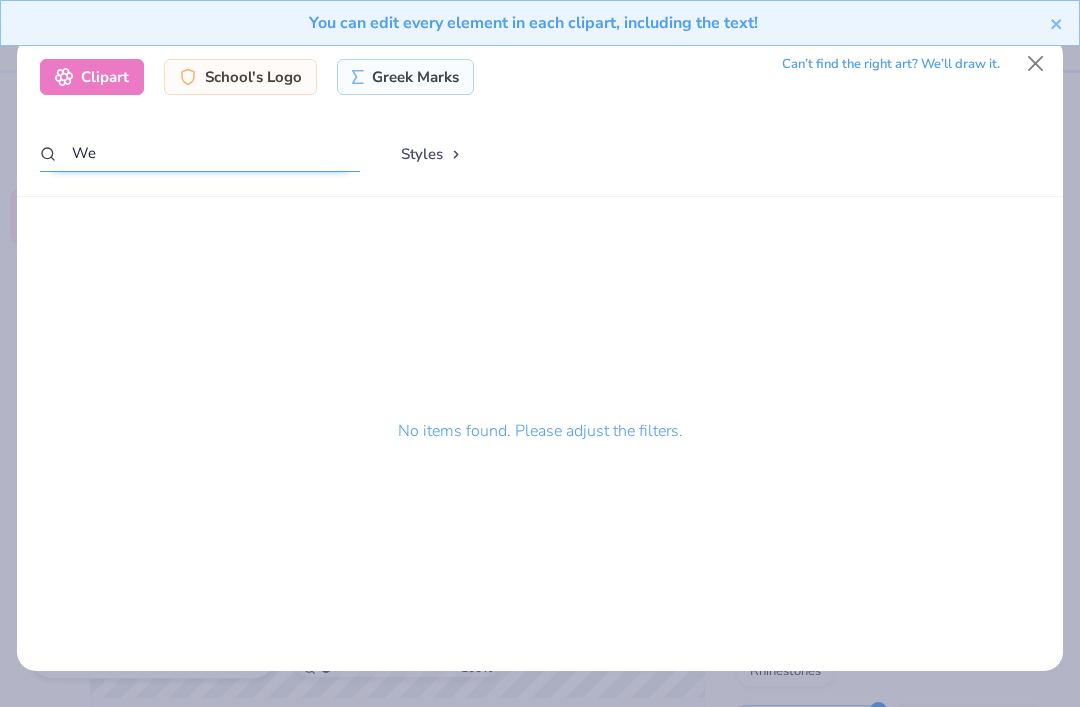 type on "W" 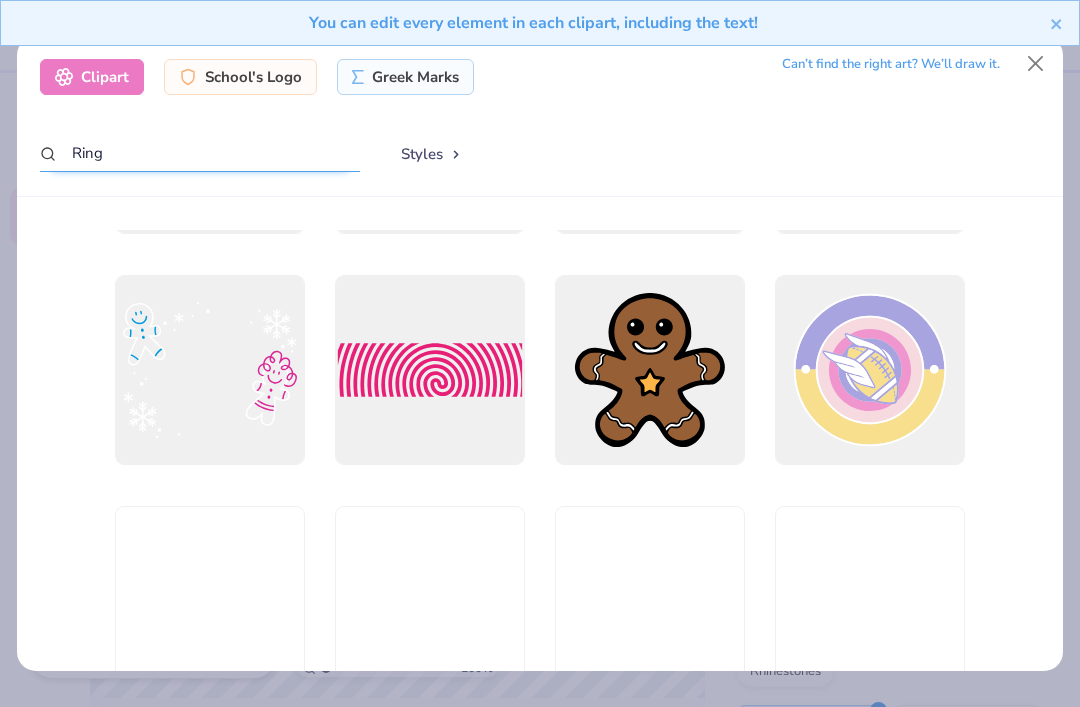 scroll, scrollTop: 5083, scrollLeft: 0, axis: vertical 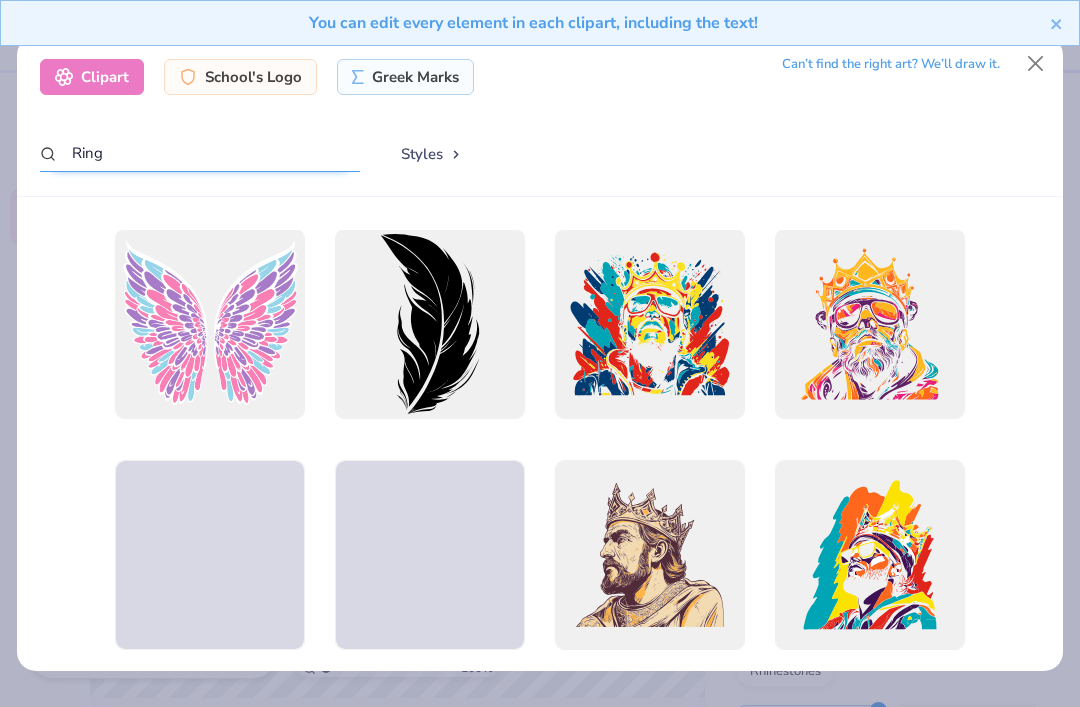 type on "Ring" 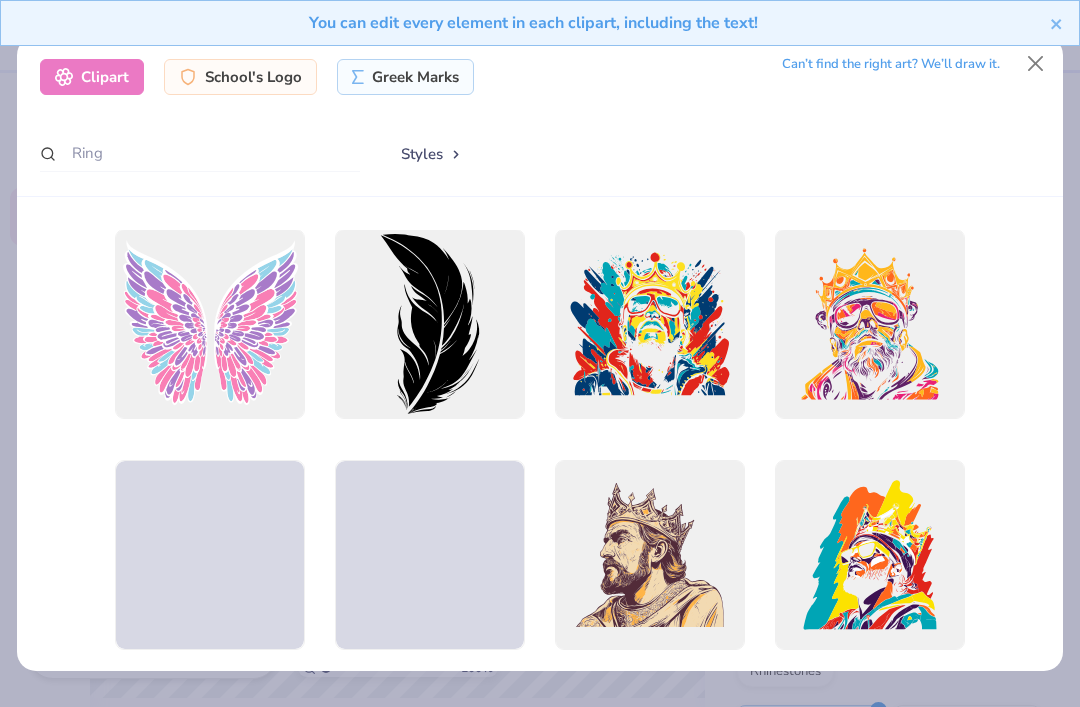 click on "You can edit every element in each clipart, including the text!" at bounding box center (540, 30) 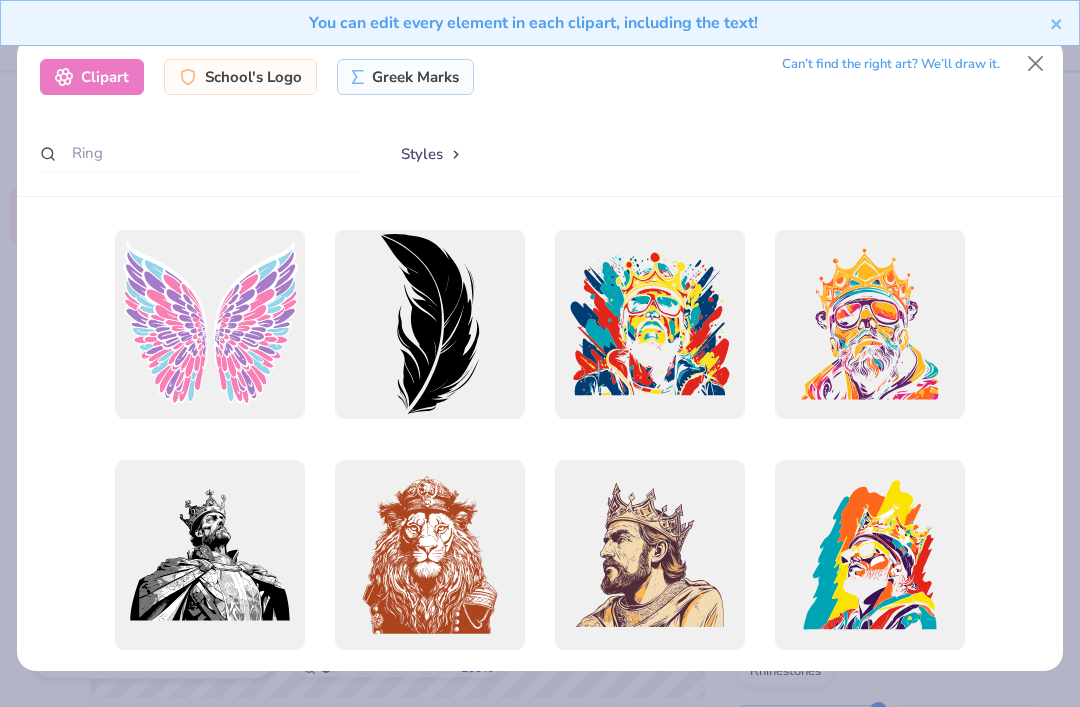 click on "You can edit every element in each clipart, including the text!" at bounding box center [540, 30] 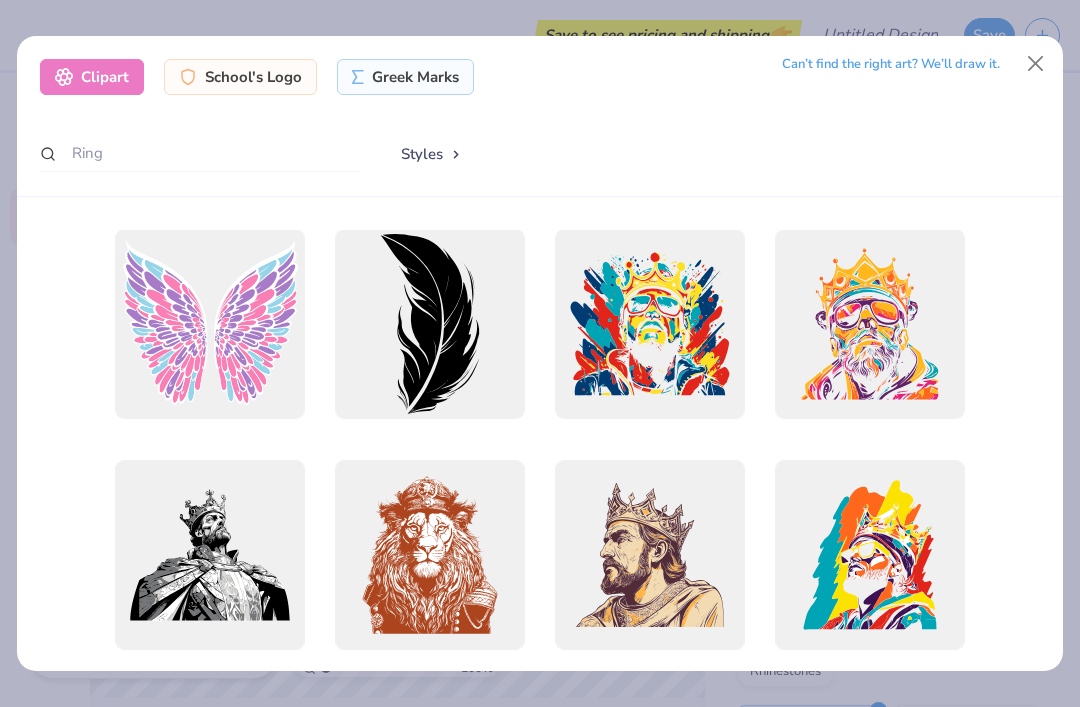 click on "Can’t find the right art? We’ll draw it." at bounding box center [891, 64] 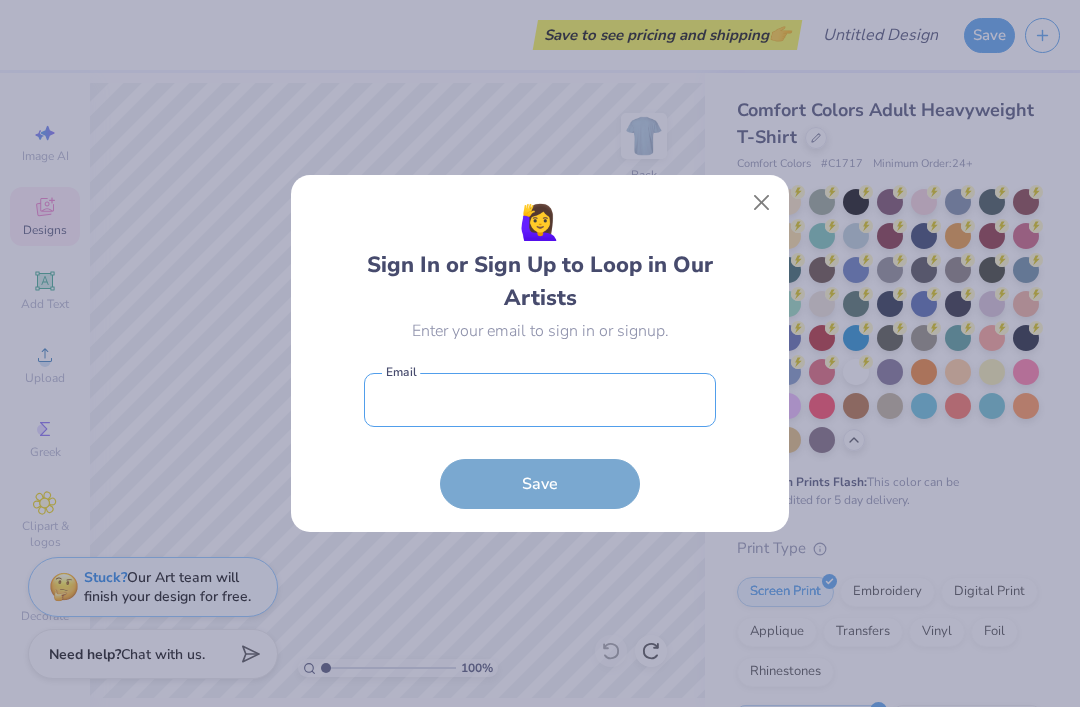 click at bounding box center (540, 400) 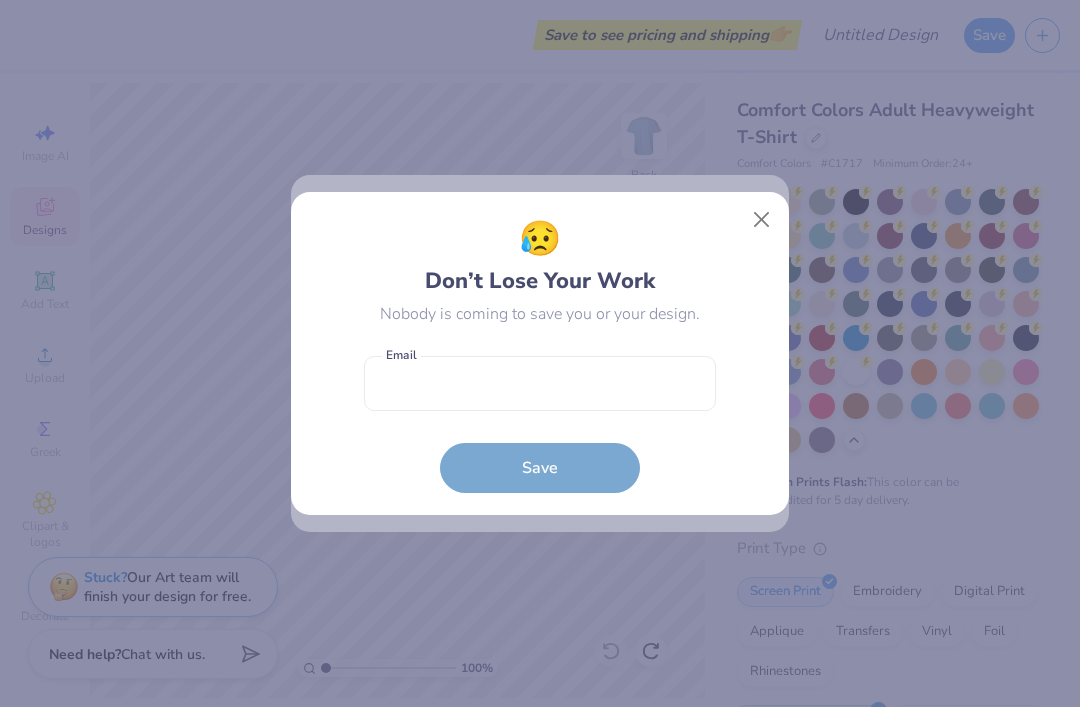 click at bounding box center [762, 220] 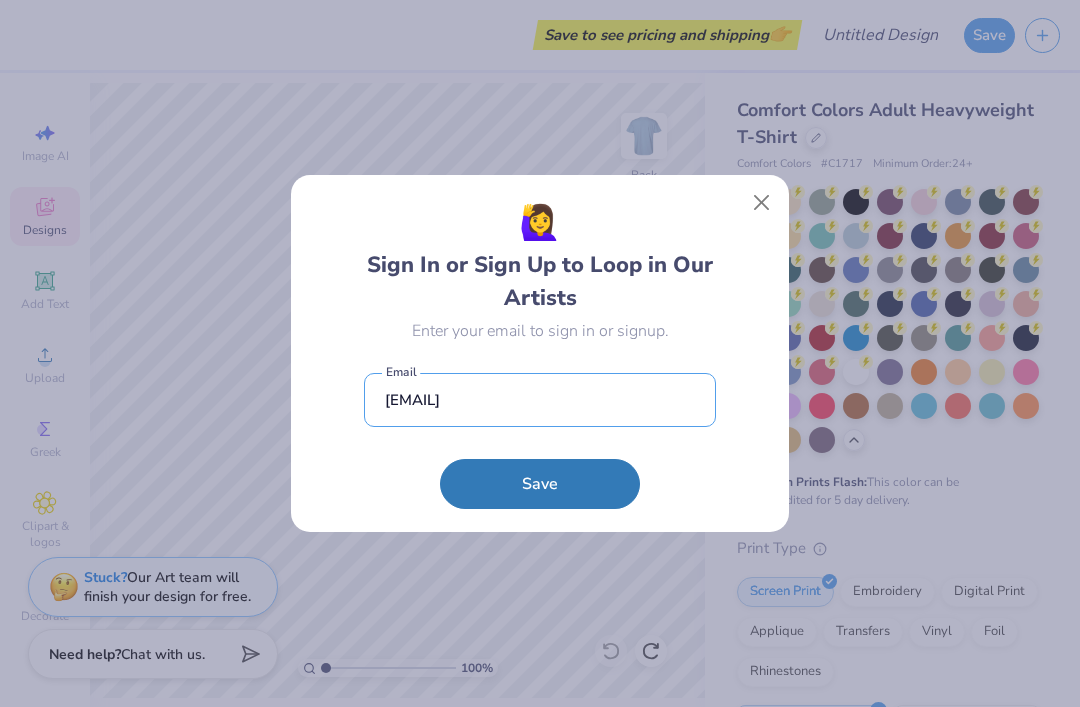 type on "[EMAIL]" 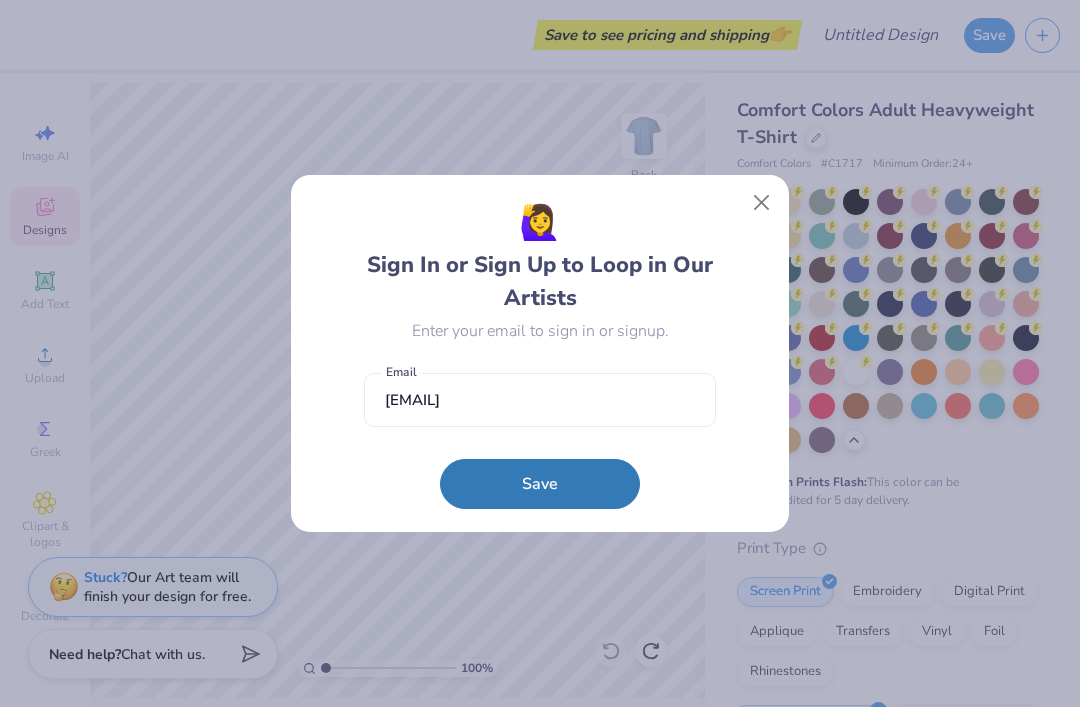 click on "Save" at bounding box center (540, 484) 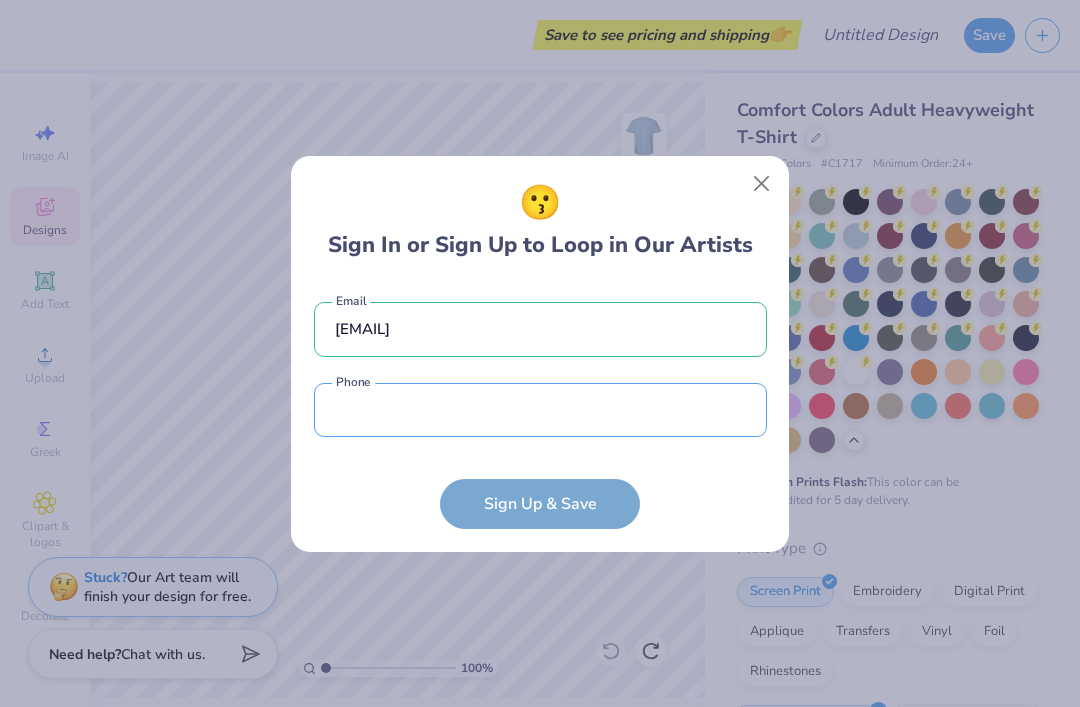 click at bounding box center (540, 410) 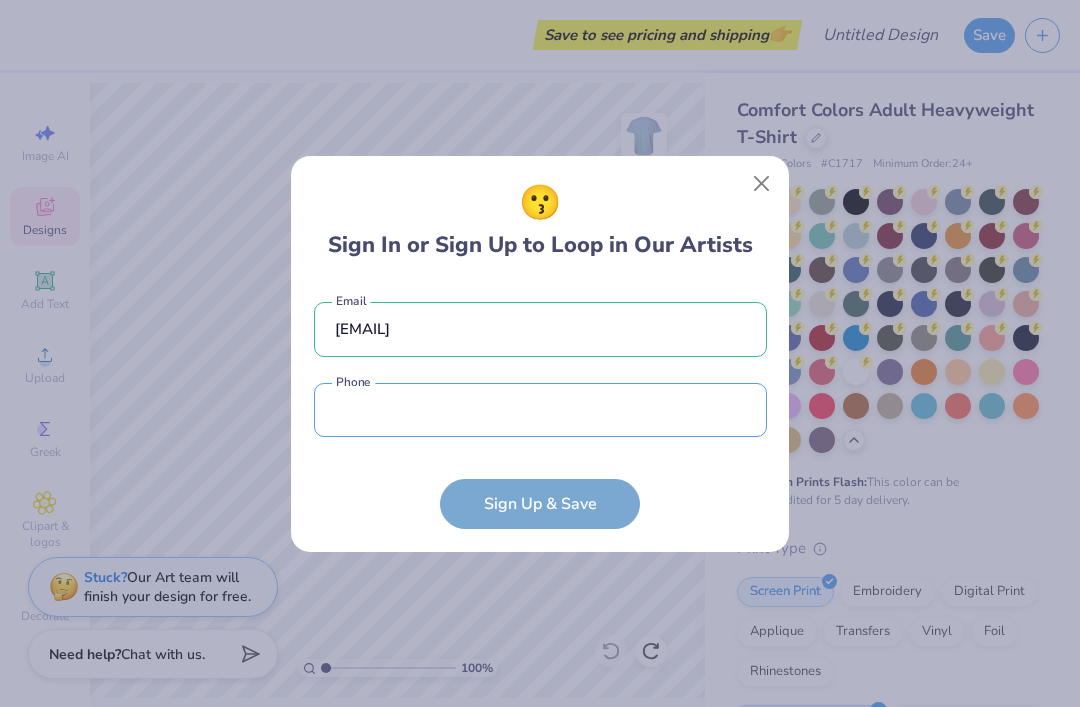 type on "([AREACODE]) [PREFIX]-[NUMBER]" 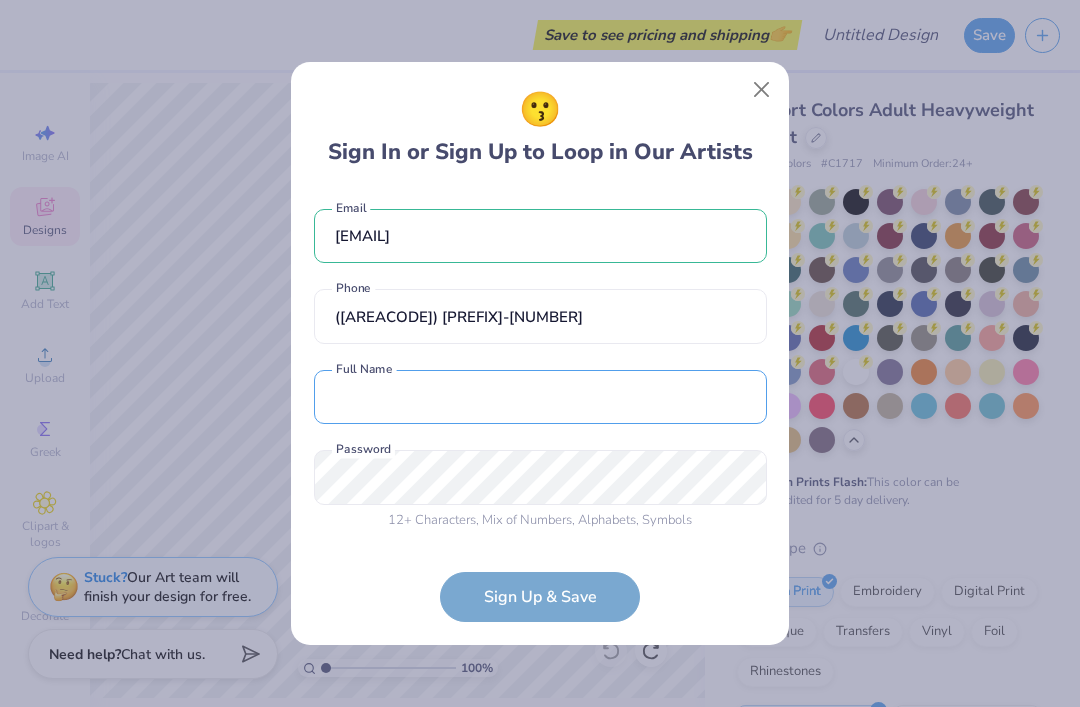 click at bounding box center (540, 397) 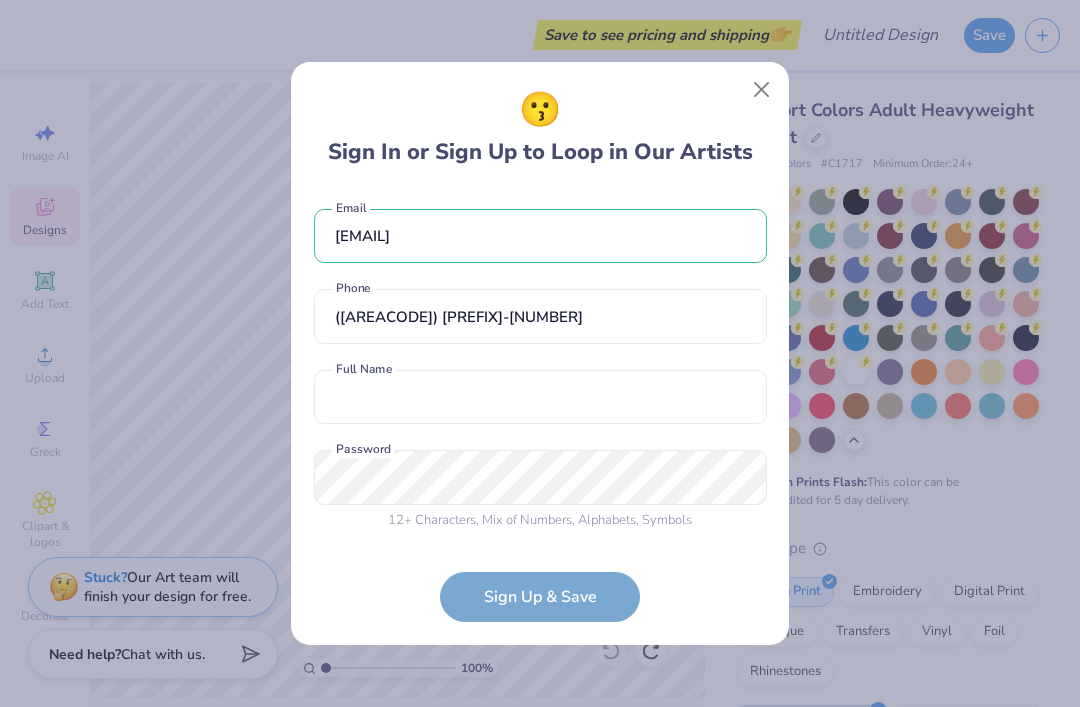 click on "[EMAIL] Email [PHONE] Phone [FIRST] is a required field Full Name 12 + Characters , Mix of   Numbers ,   Alphabets ,   Symbols Password is a required field Password Sign Up & Save" at bounding box center [540, 406] 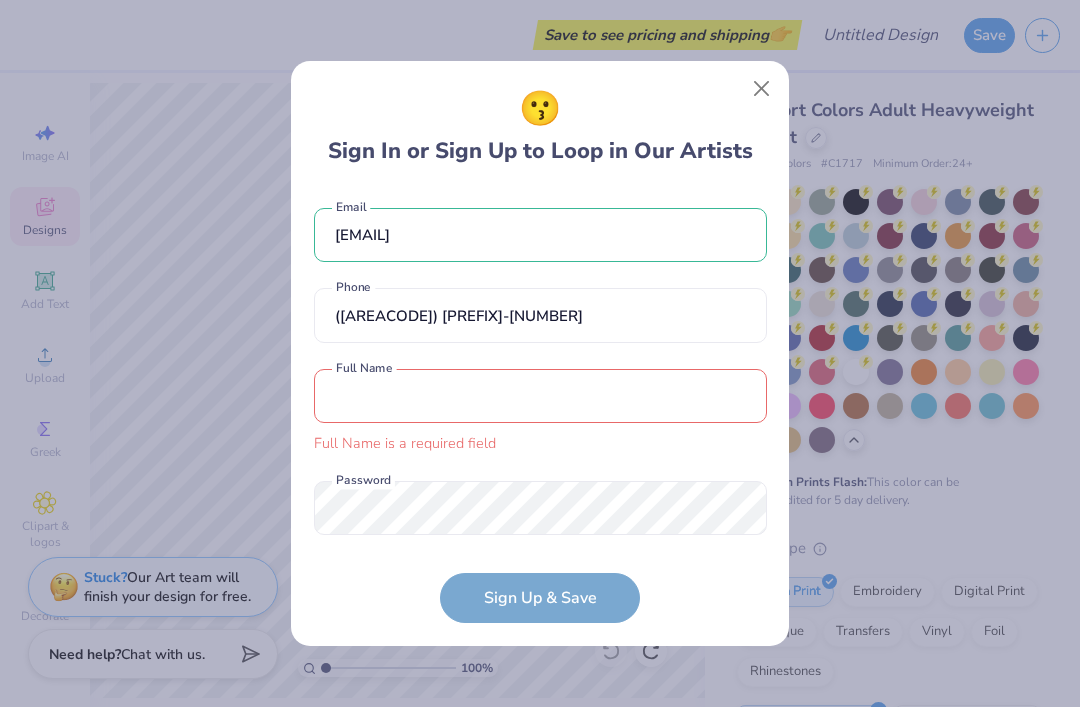 click at bounding box center (540, 396) 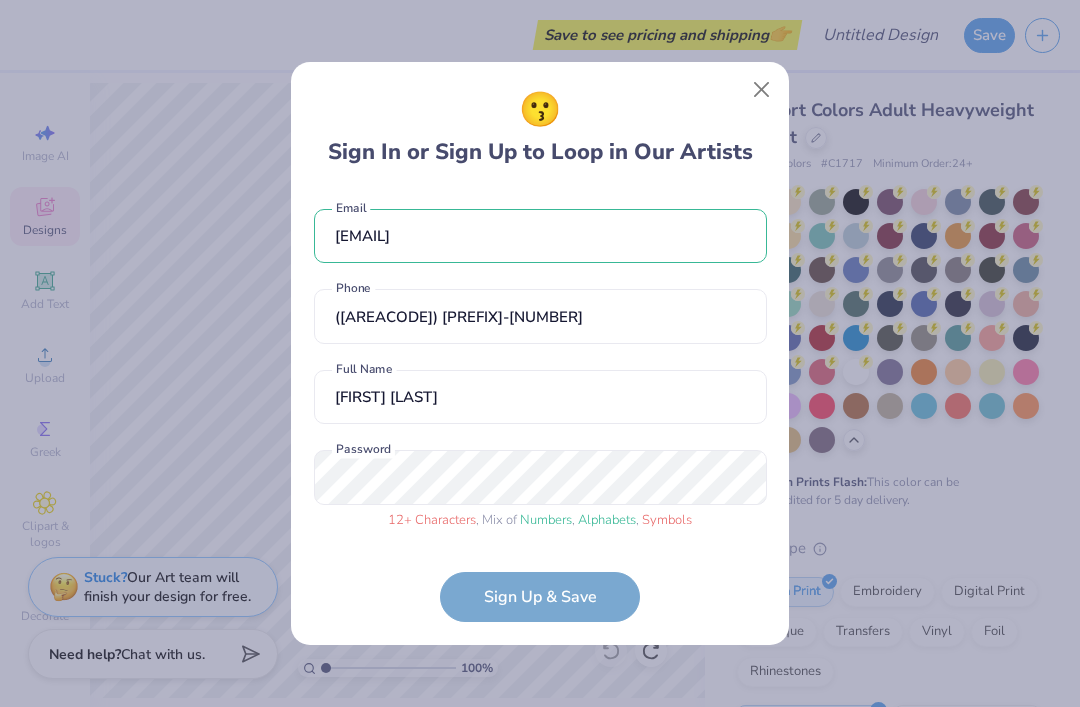 click on "[EMAIL] Email [PHONE] Phone [FIRST] [LAST] 12 + Characters , Mix of   Numbers ,   Alphabets ,   Symbols Password Sign Up & Save" at bounding box center [540, 406] 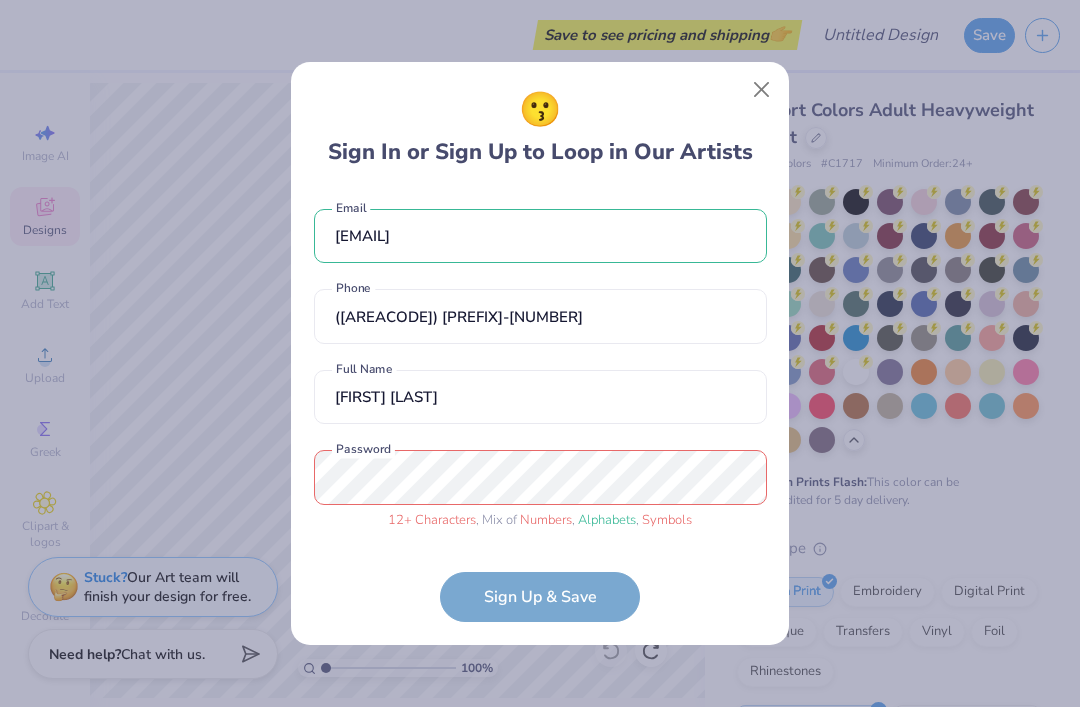 scroll, scrollTop: 0, scrollLeft: 0, axis: both 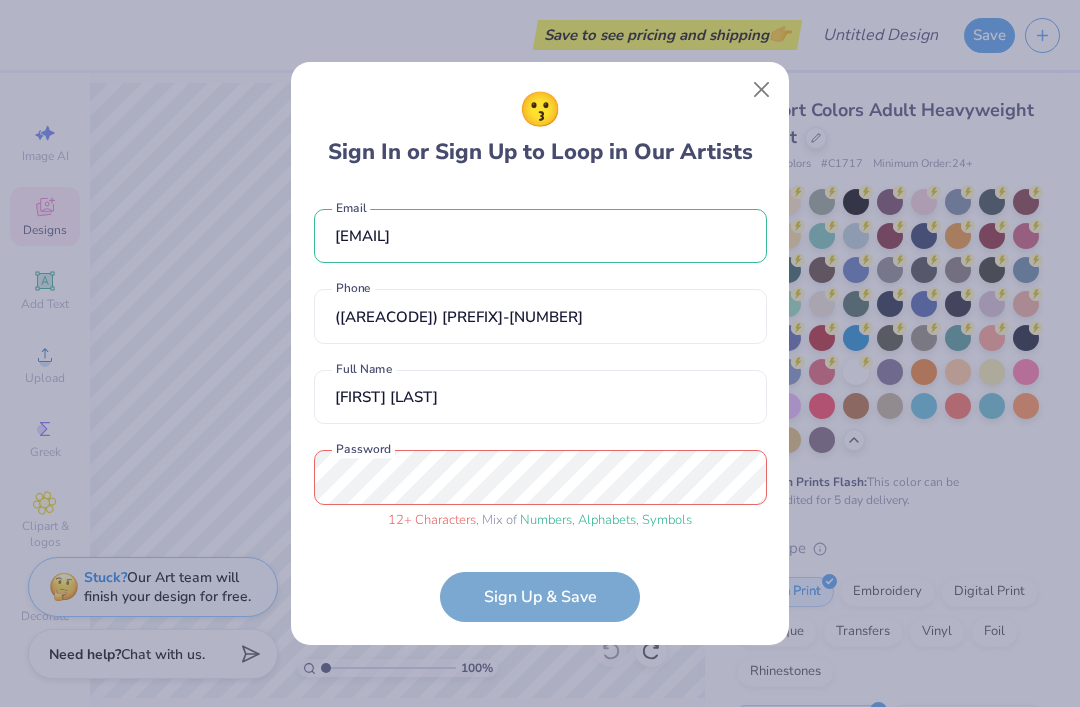 click on "[EMAIL] Email [PHONE] Phone [FIRST] [LAST] 12 + Characters , Mix of   Numbers ,   Alphabets ,   Symbols Password Sign Up & Save" at bounding box center (540, 406) 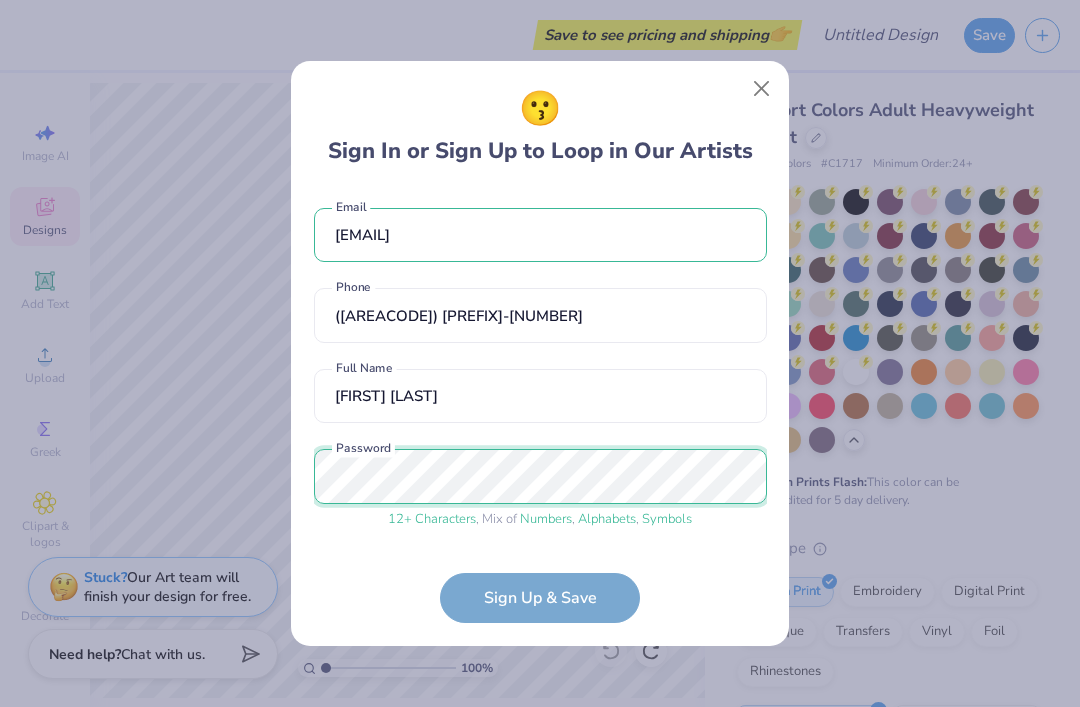 scroll, scrollTop: 73, scrollLeft: 0, axis: vertical 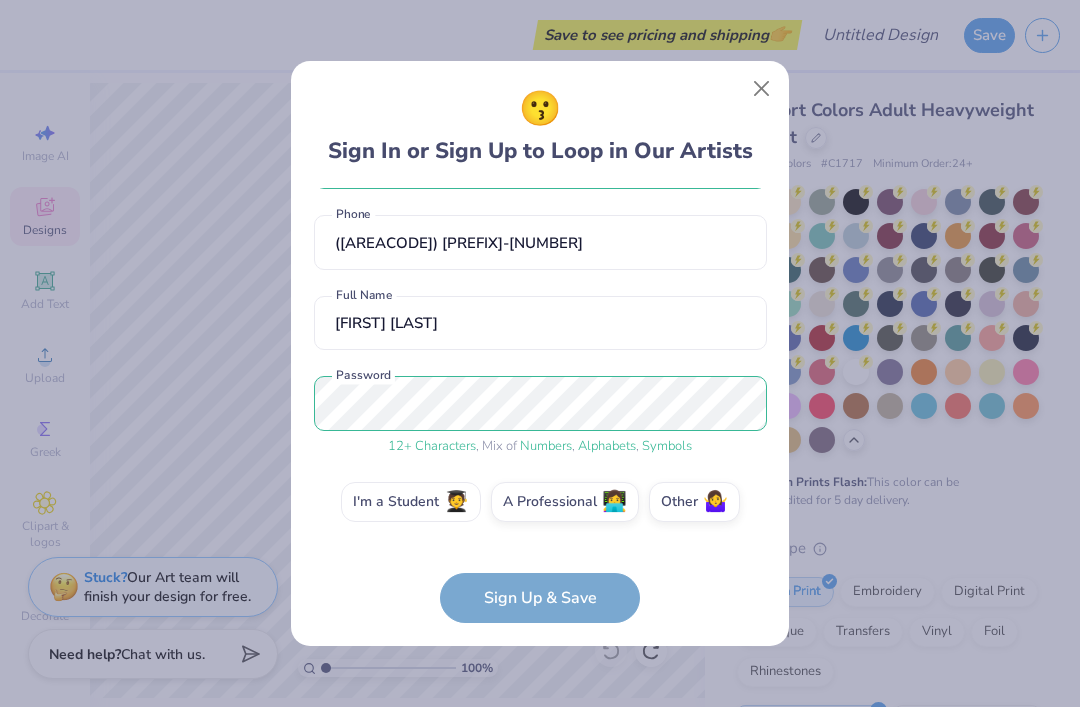 click on "I'm a Student 🧑‍🎓" at bounding box center (411, 502) 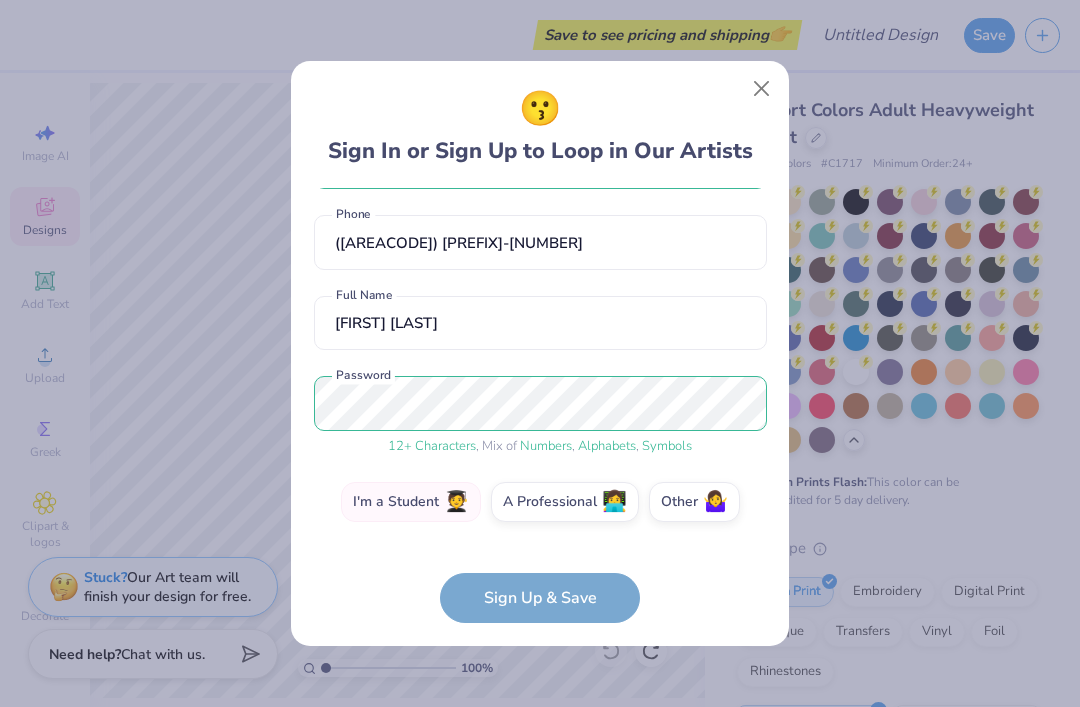 scroll, scrollTop: 144, scrollLeft: 0, axis: vertical 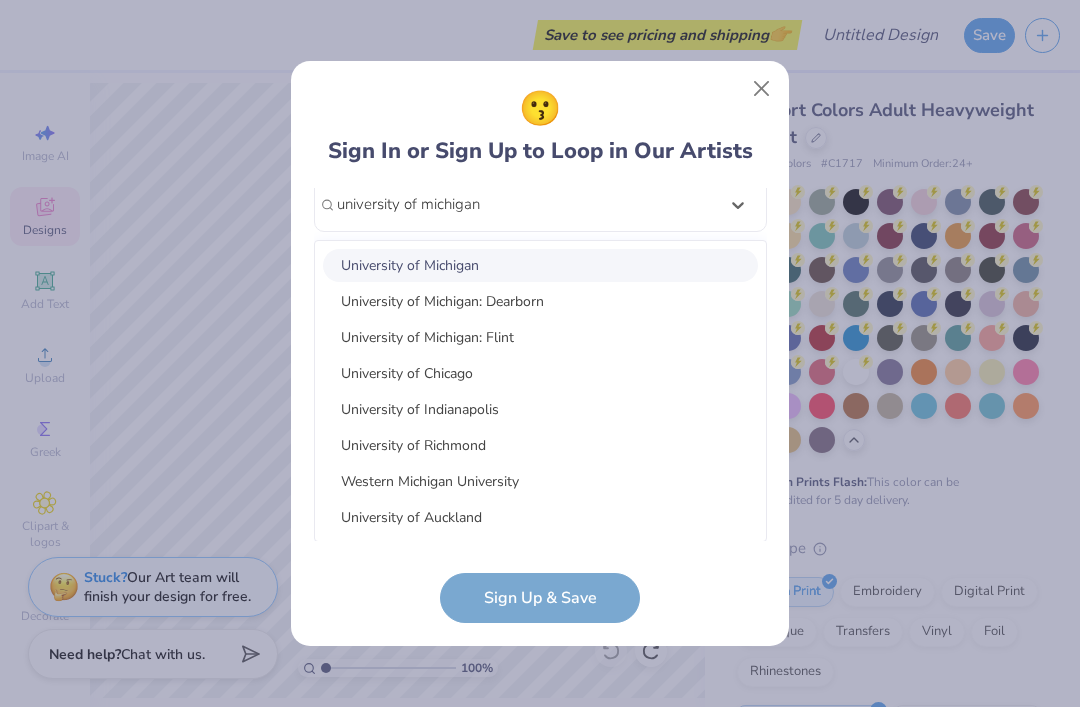 click on "University of Michigan: Flint" at bounding box center (540, 337) 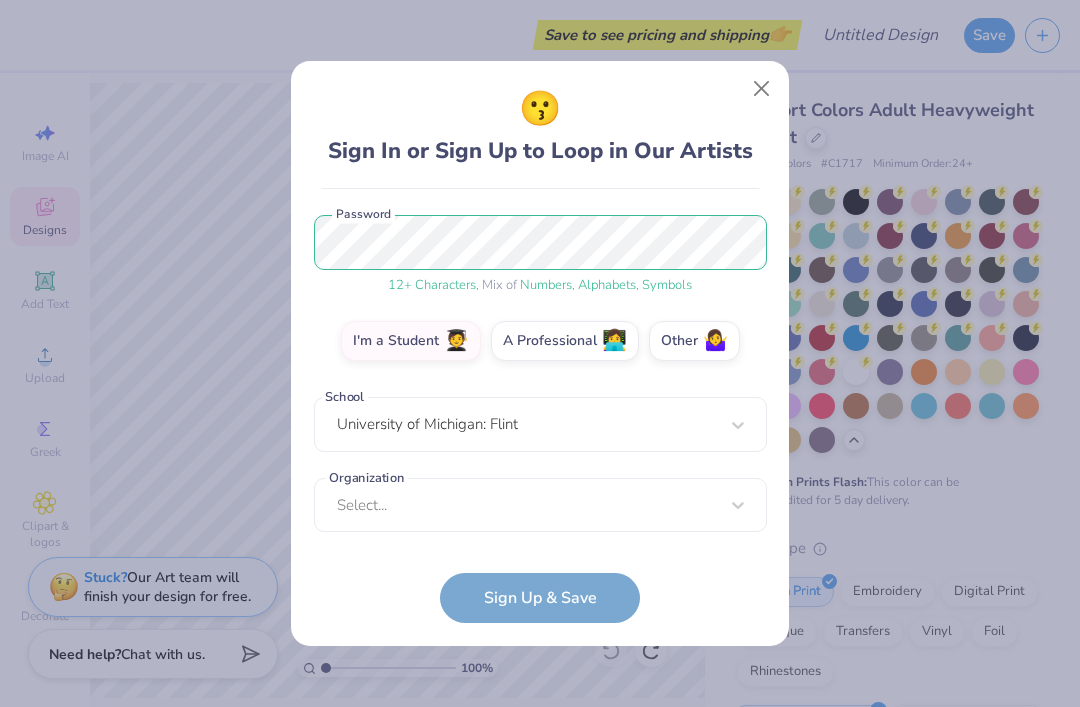 scroll, scrollTop: 234, scrollLeft: 0, axis: vertical 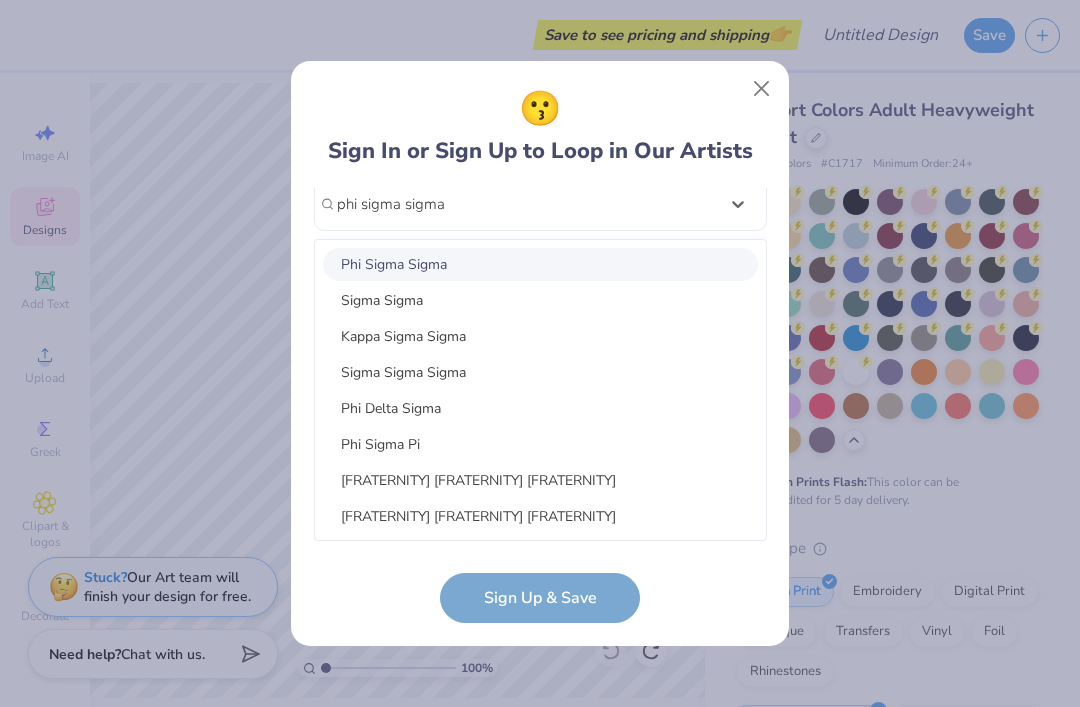 type on "phi sigma sigma" 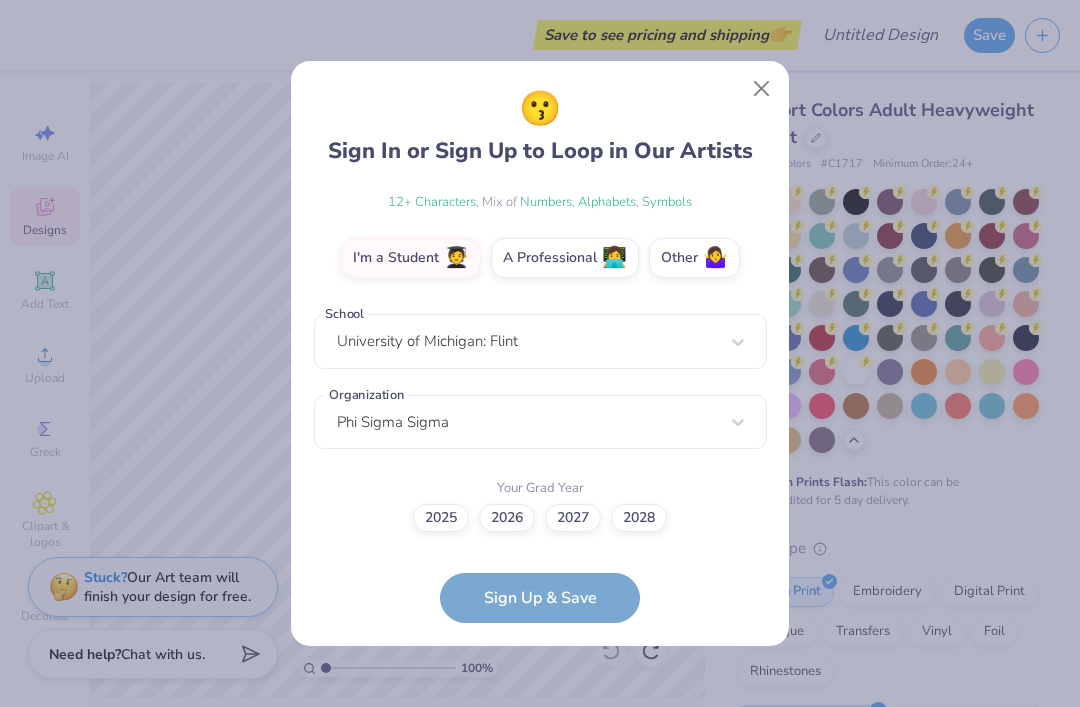 scroll, scrollTop: 315, scrollLeft: 0, axis: vertical 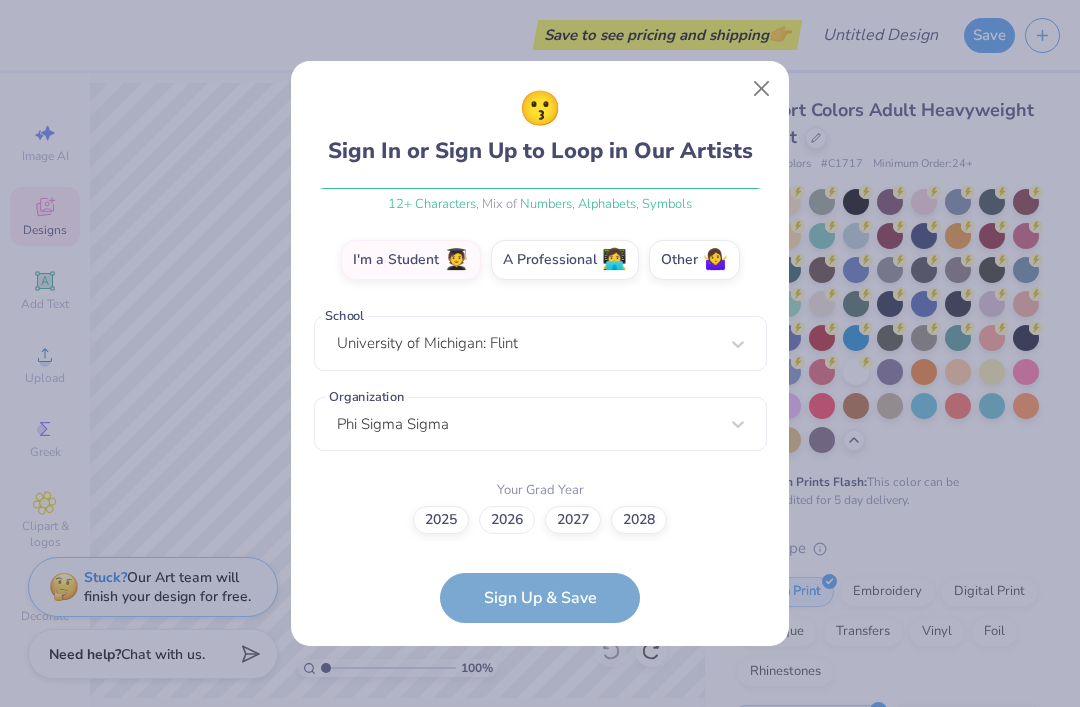 click on "2026" at bounding box center [507, 520] 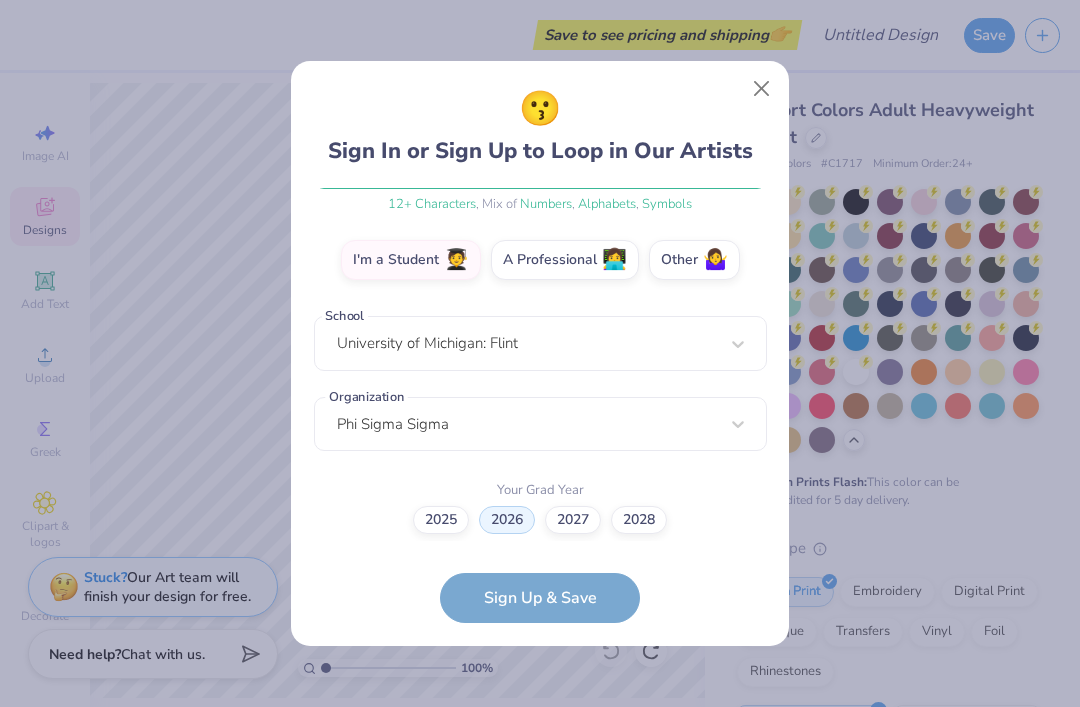 scroll, scrollTop: 434, scrollLeft: 0, axis: vertical 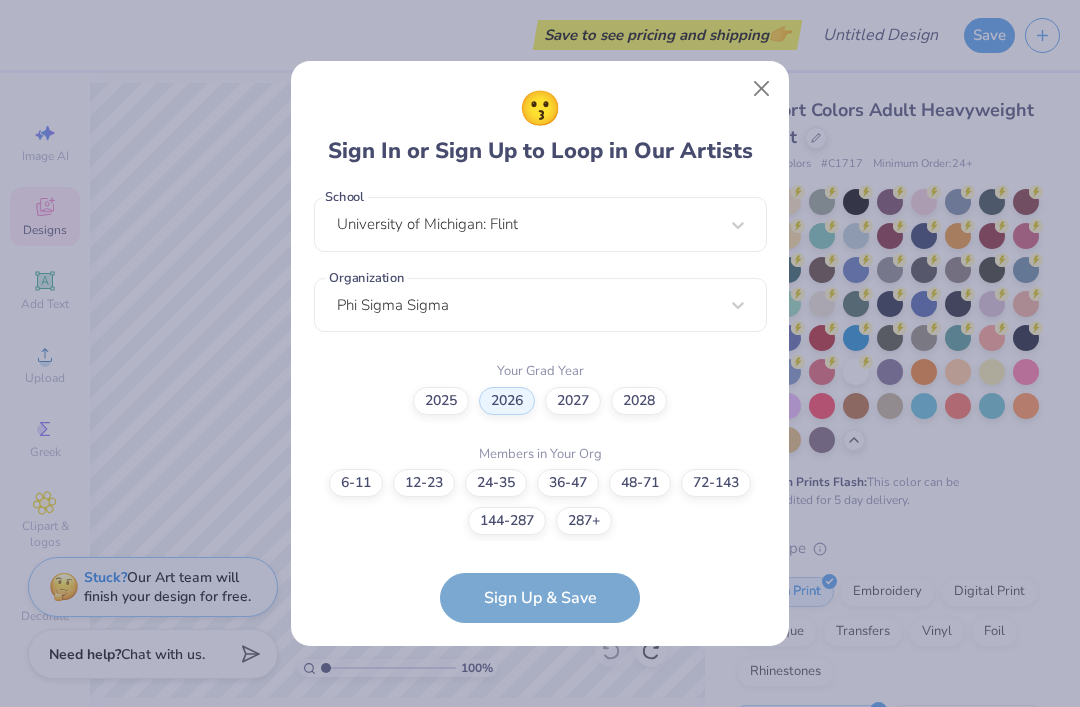 click on "[EMAIL] Email [PHONE] Phone [FIRST] [LAST] 12 + Characters , Mix of   Numbers ,   Alphabets ,   Symbols Password I'm a Student 🧑‍🎓 A Professional 👩‍💻 Other 🤷‍♀️ School University of Michigan: Flint Organization Phi Sigma Sigma Your Grad Year 2025 2026 2027 2028 Members in Your Org 6-11 12-23 24-35 36-47 48-71 72-143 144-287 287+ Sign Up & Save" at bounding box center [540, 406] 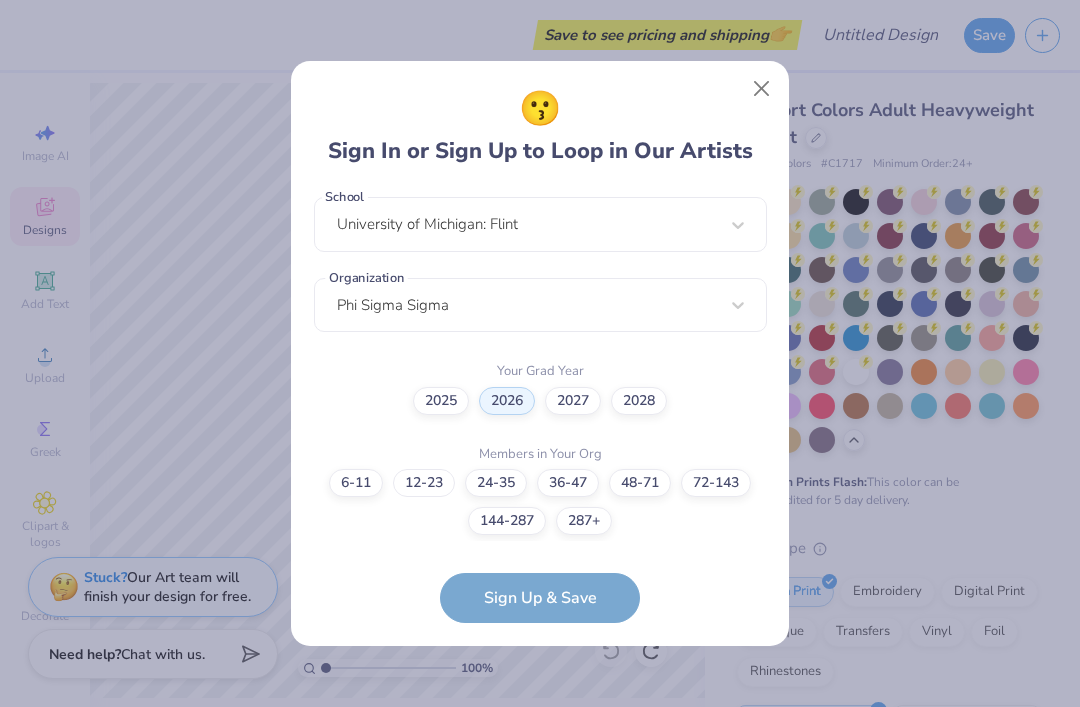 click on "12-23" at bounding box center [424, 483] 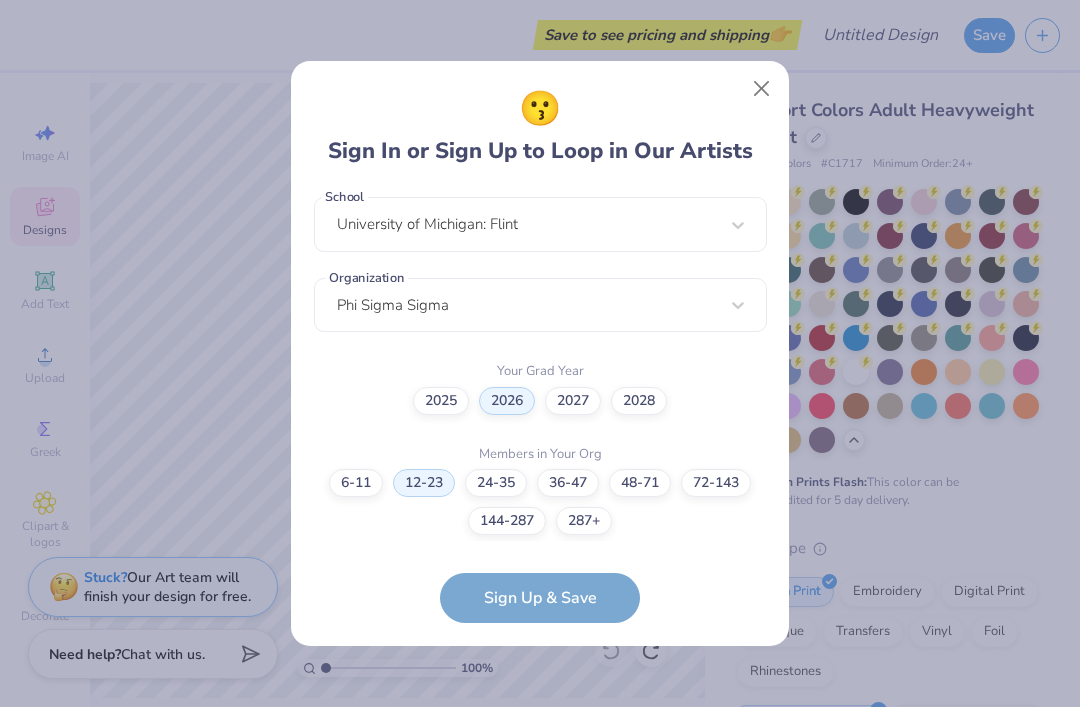 scroll, scrollTop: 515, scrollLeft: 0, axis: vertical 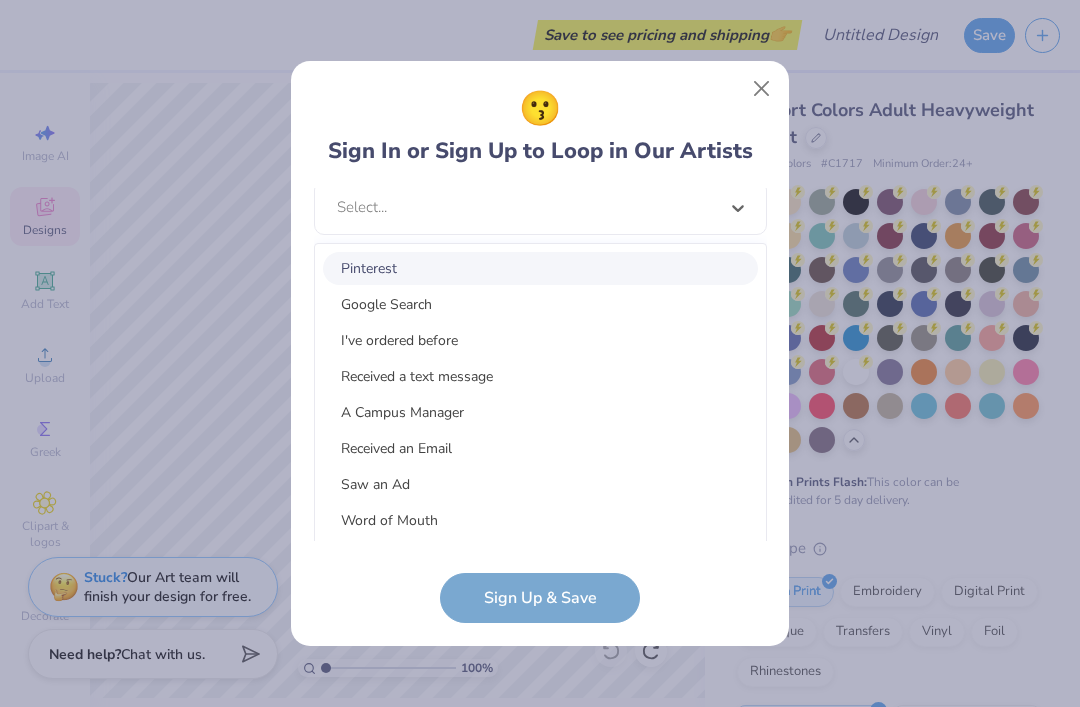 click on "I've ordered before" at bounding box center [540, 340] 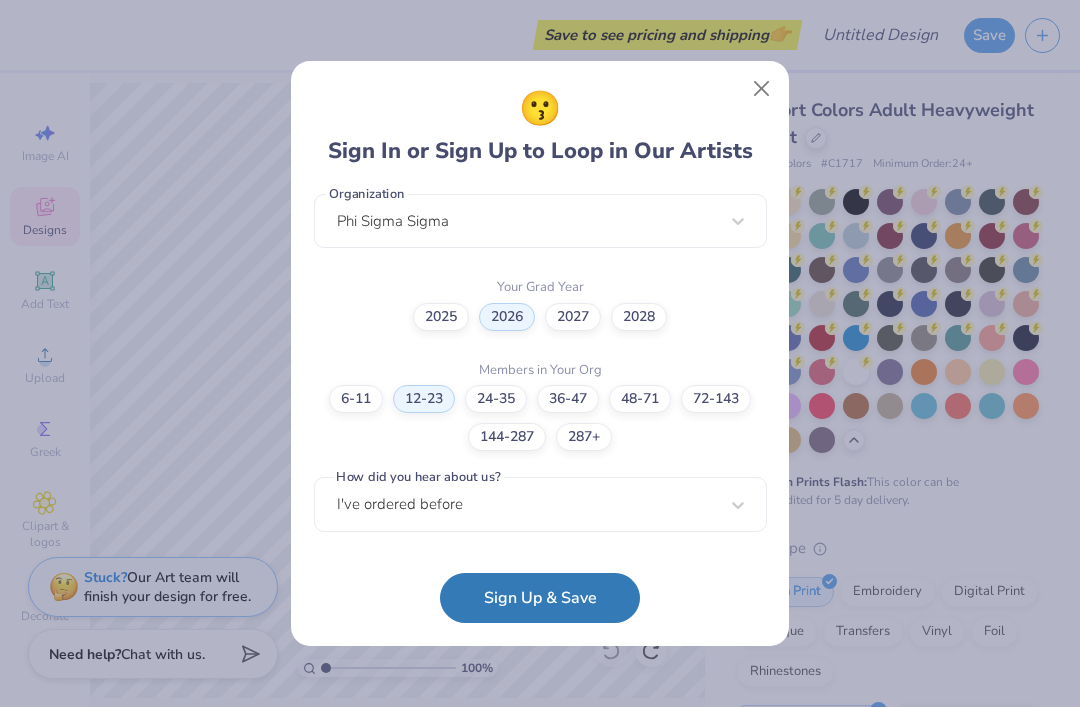 scroll, scrollTop: 515, scrollLeft: 0, axis: vertical 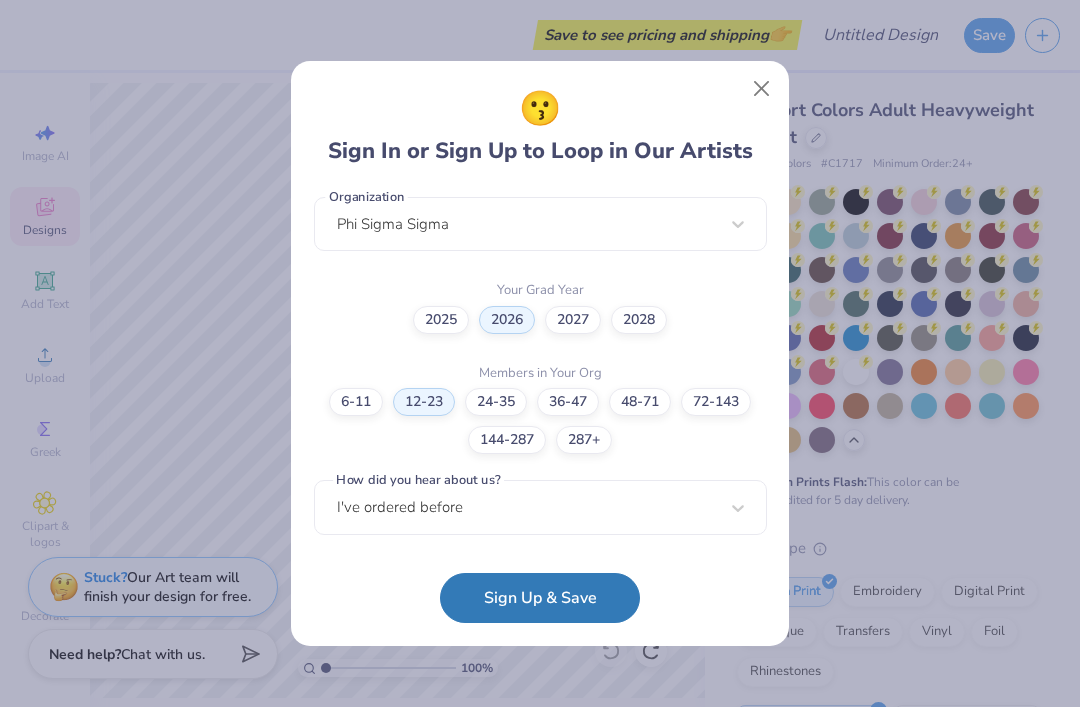 click on "Sign Up & Save" at bounding box center [540, 598] 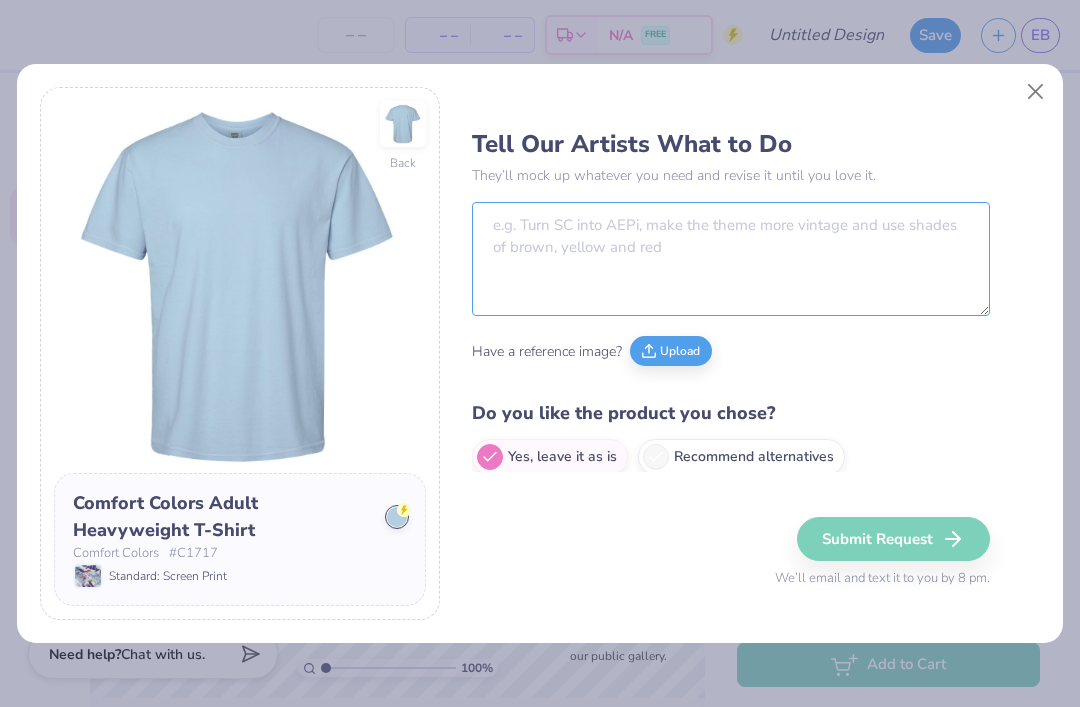 click at bounding box center (731, 259) 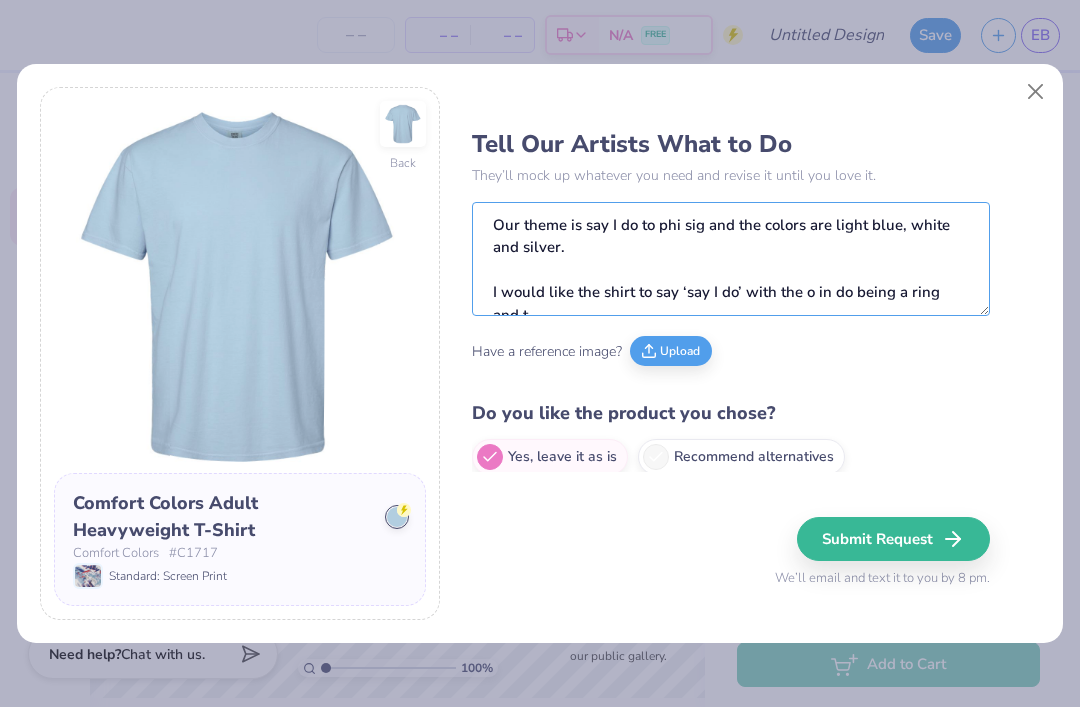 scroll, scrollTop: 9, scrollLeft: 0, axis: vertical 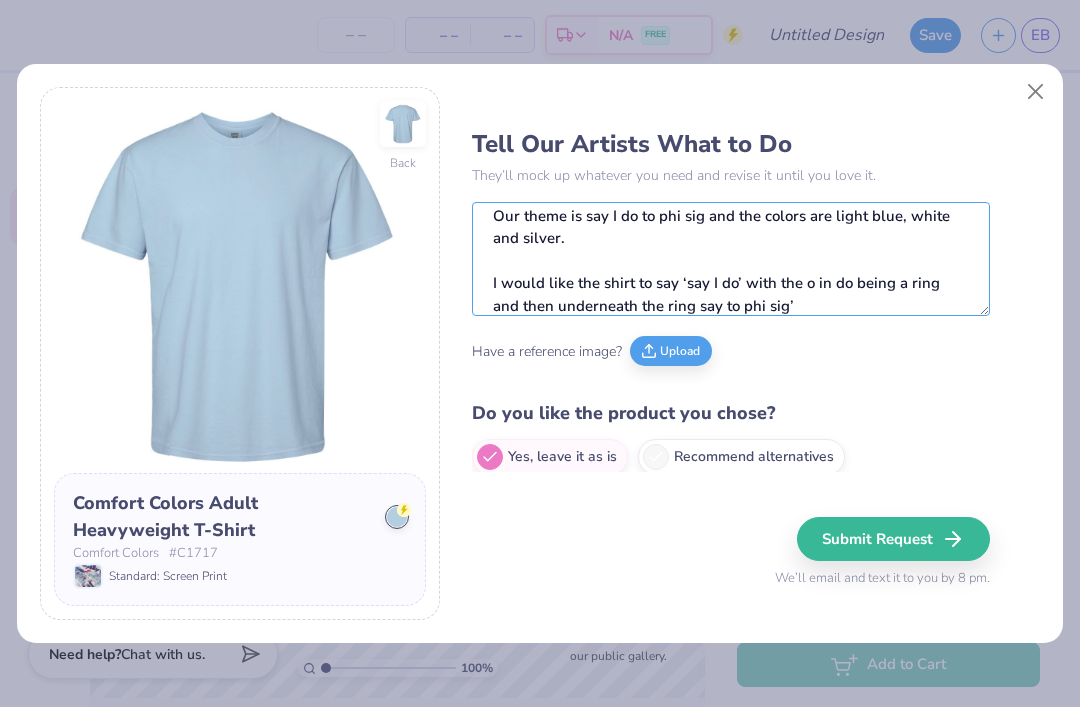 click on "Our theme is say I do to phi sig and the colors are light blue, white and silver.
I would like the shirt to say ‘say I do’ with the o in do being a ring and then underneath the ring say to phi sig’" at bounding box center [731, 259] 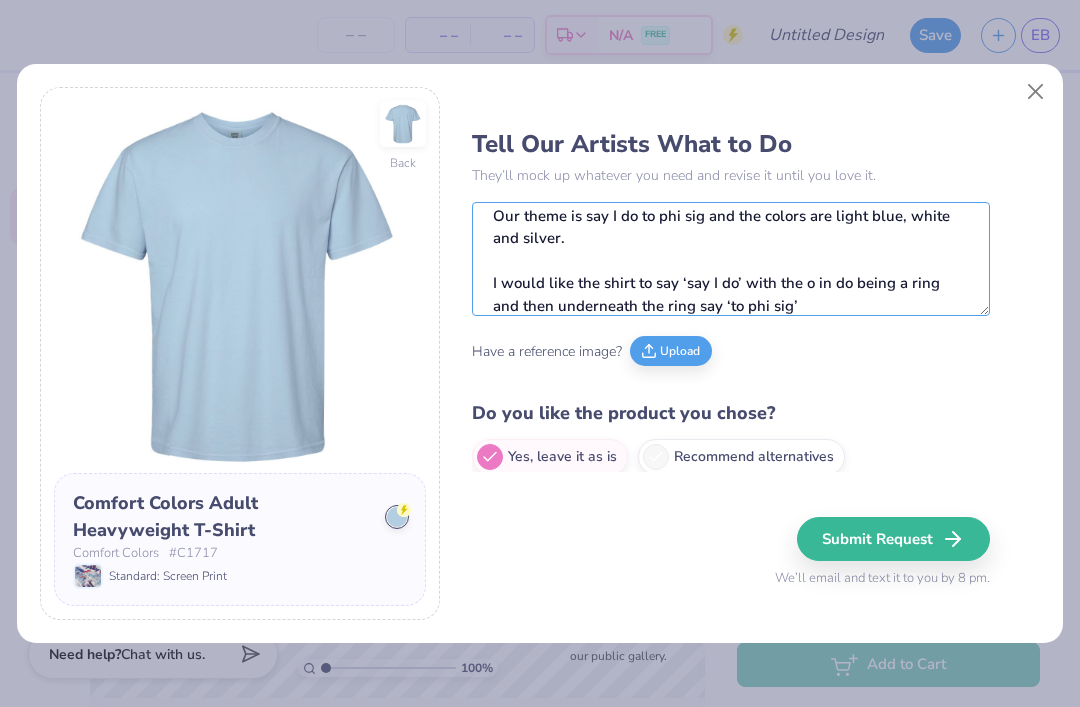 click on "Our theme is say I do to phi sig and the colors are light blue, white and silver.
I would like the shirt to say ‘say I do’ with the o in do being a ring and then underneath the ring say ‘to phi sig’" at bounding box center [731, 259] 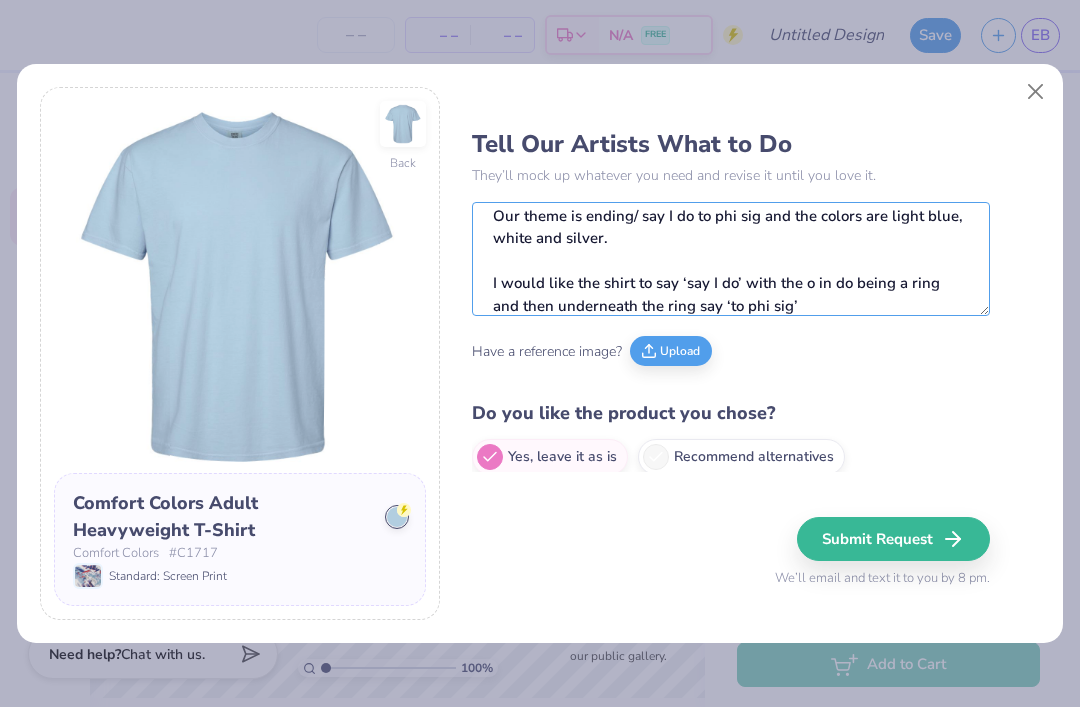 click on "Our theme is ending/ say I do to phi sig and the colors are light blue, white and silver.
I would like the shirt to say ‘say I do’ with the o in do being a ring and then underneath the ring say ‘to phi sig’" at bounding box center [731, 259] 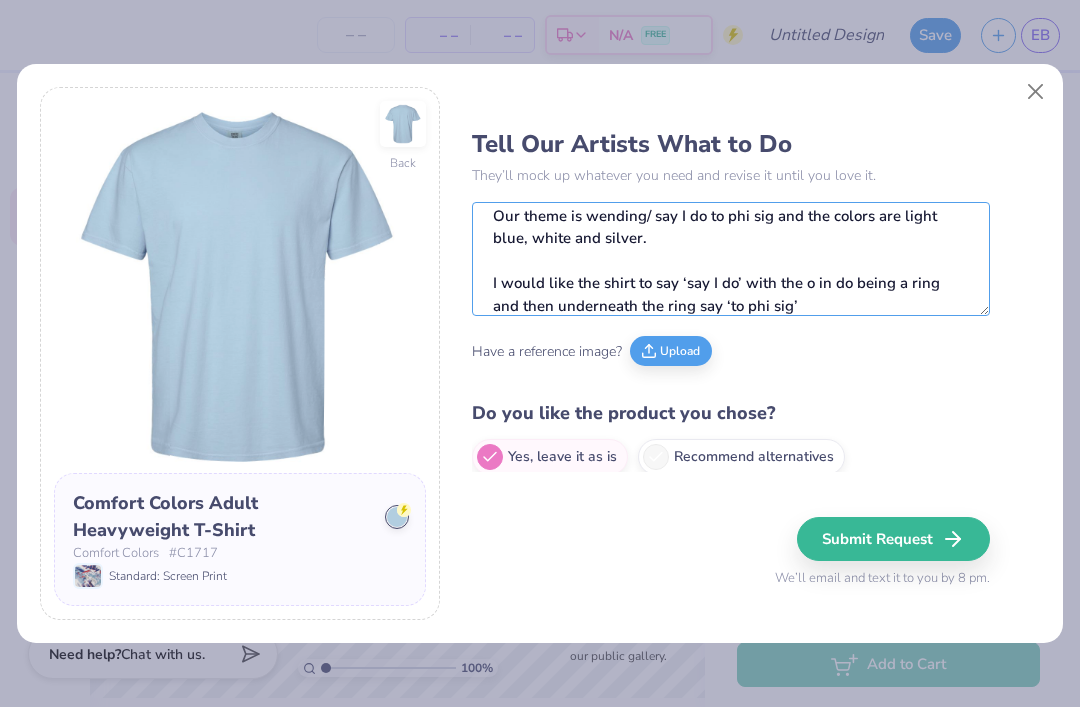 click on "Our theme is wending/ say I do to phi sig and the colors are light blue, white and silver.
I would like the shirt to say ‘say I do’ with the o in do being a ring and then underneath the ring say ‘to phi sig’" at bounding box center (731, 259) 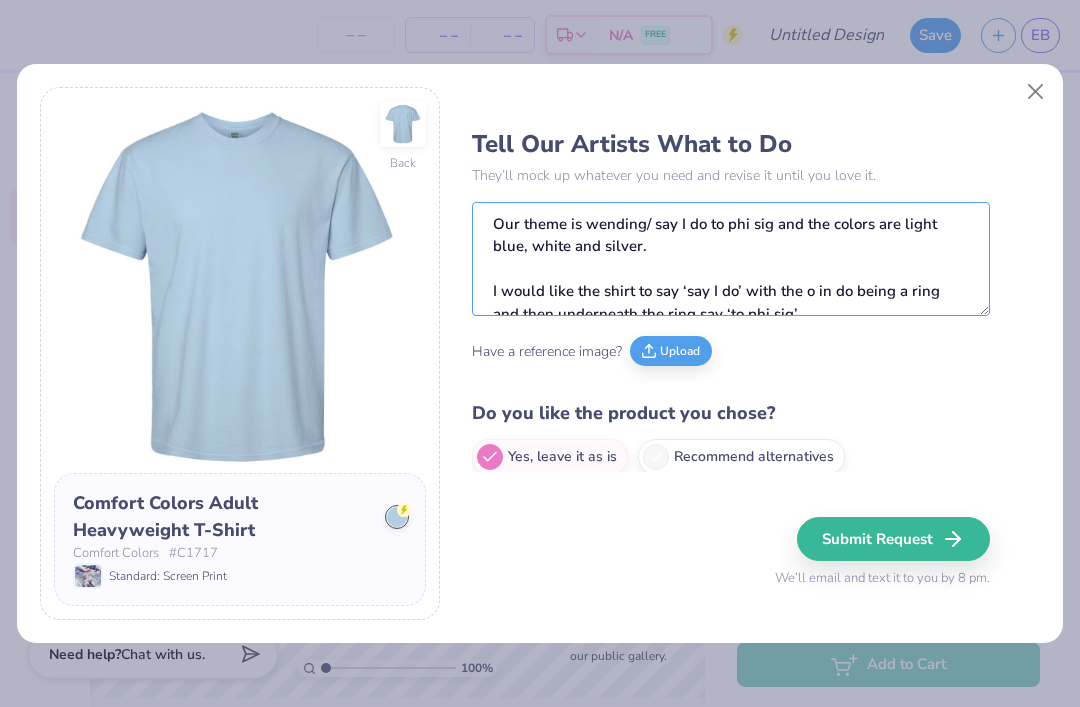 scroll, scrollTop: 0, scrollLeft: 0, axis: both 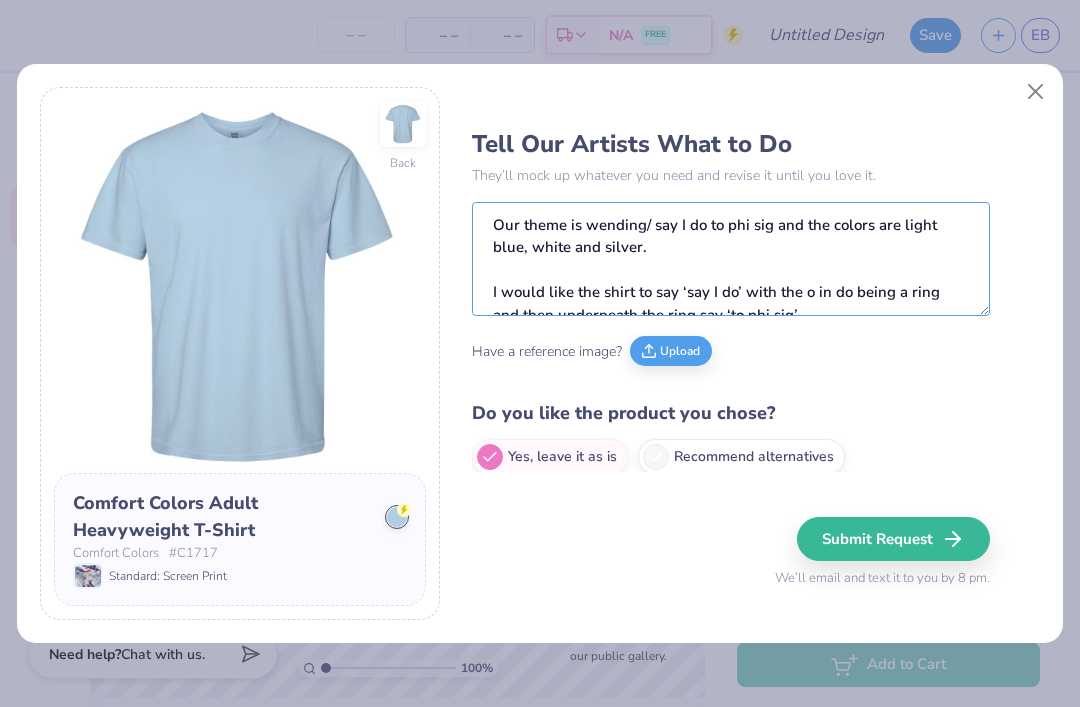 click on "Our theme is wending/ say I do to phi sig and the colors are light blue, white and silver.
I would like the shirt to say ‘say I do’ with the o in do being a ring and then underneath the ring say ‘to phi sig’" at bounding box center [731, 259] 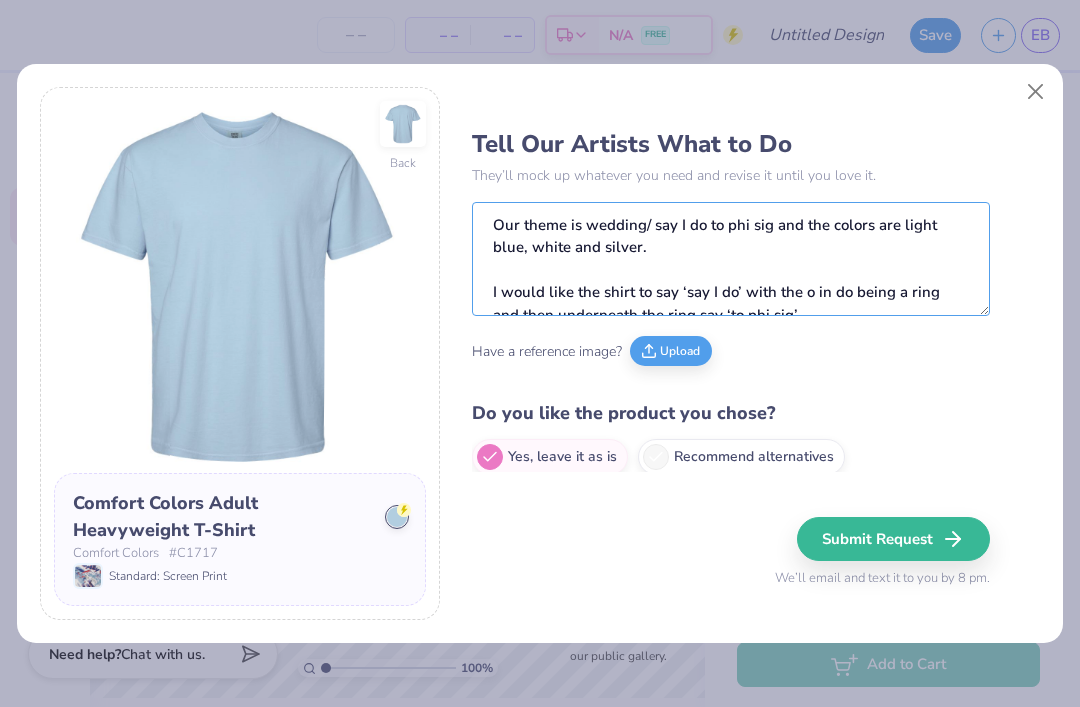 type on "Our theme is wedding/ say I do to phi sig and the colors are light blue, white and silver.
I would like the shirt to say ‘say I do’ with the o in do being a ring and then underneath the ring say ‘to phi sig’" 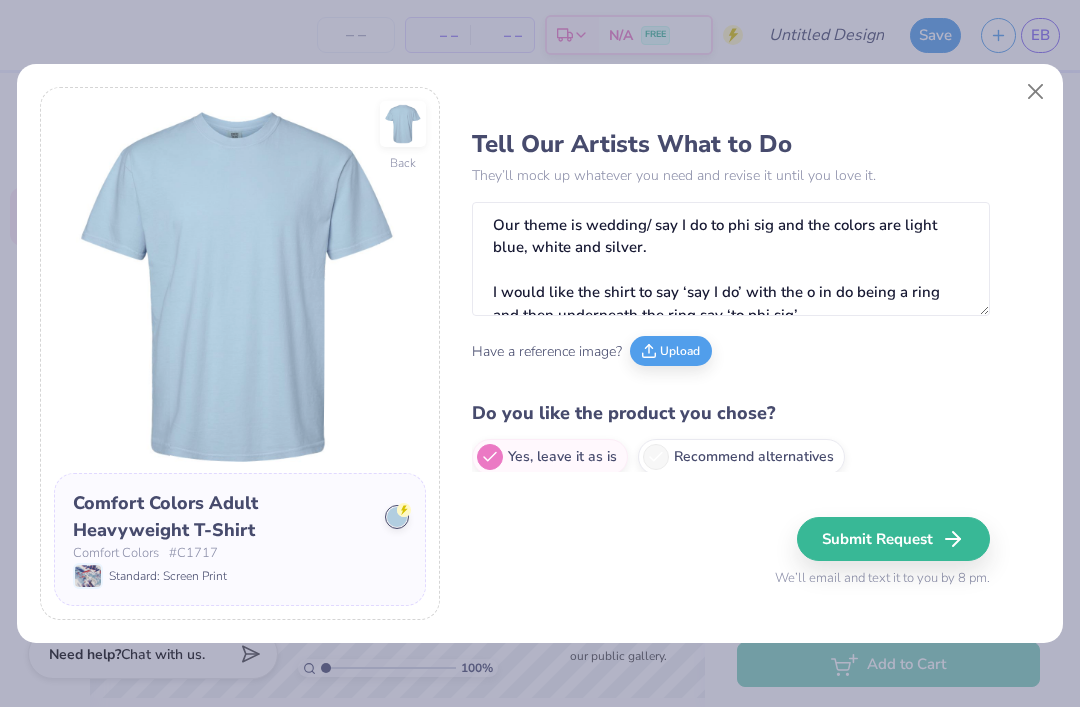 click on "Submit Request" at bounding box center [893, 539] 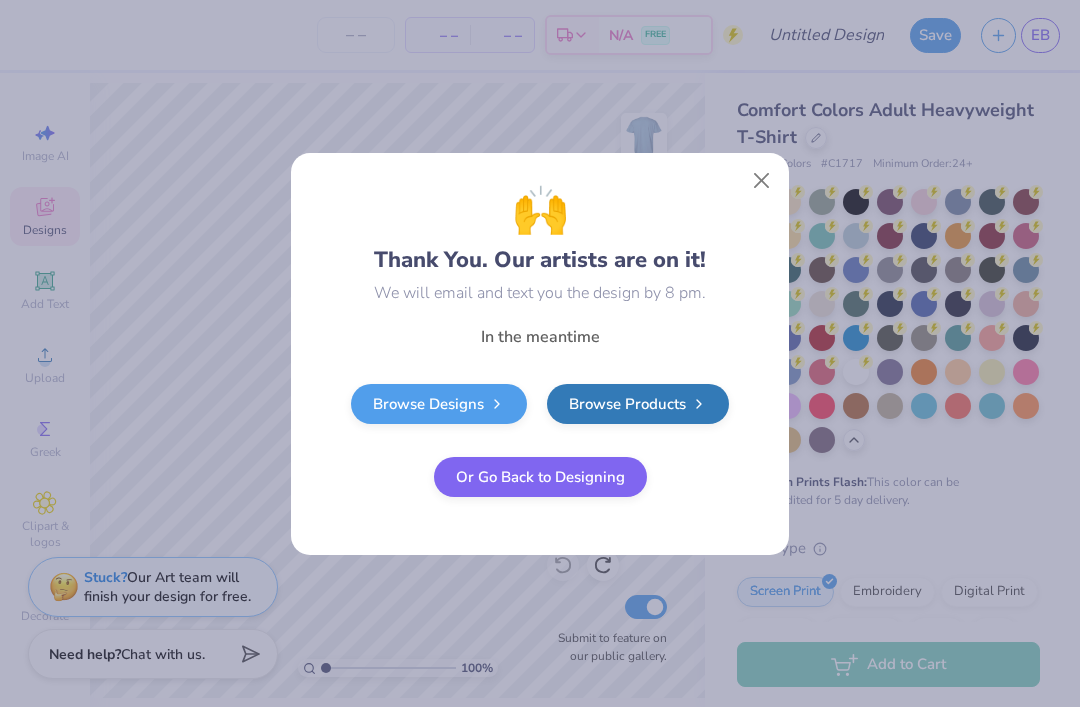 type 